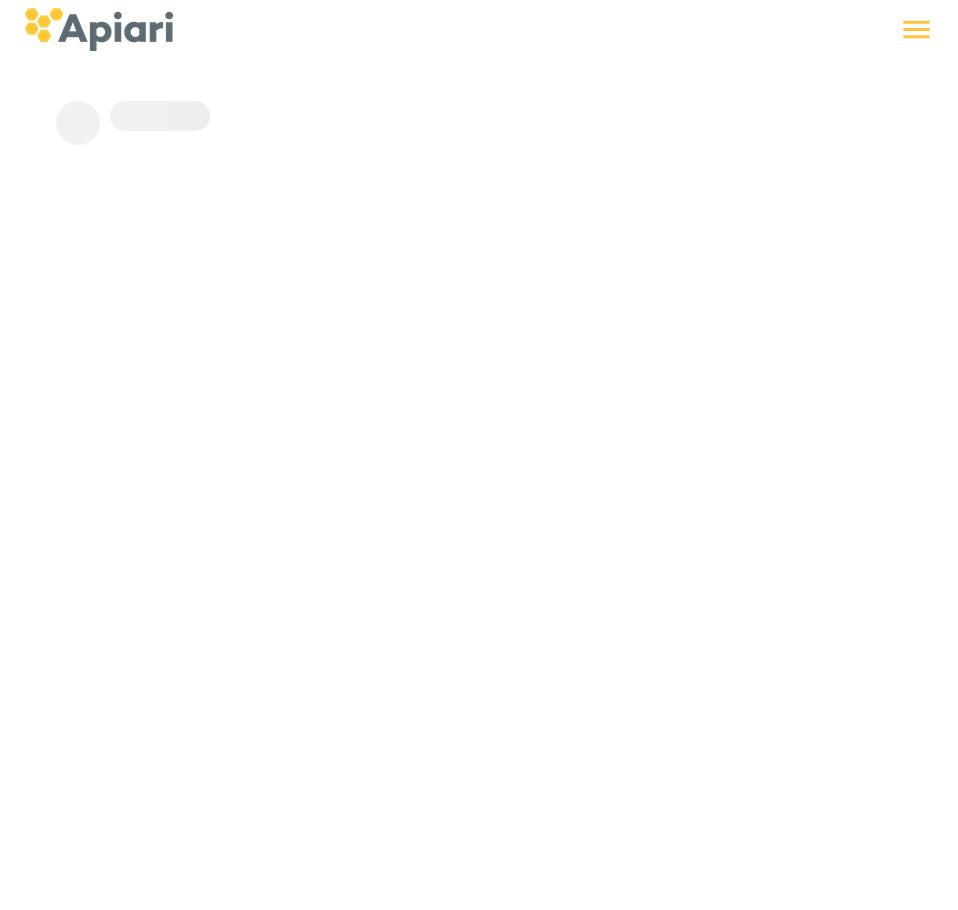 scroll, scrollTop: 0, scrollLeft: 0, axis: both 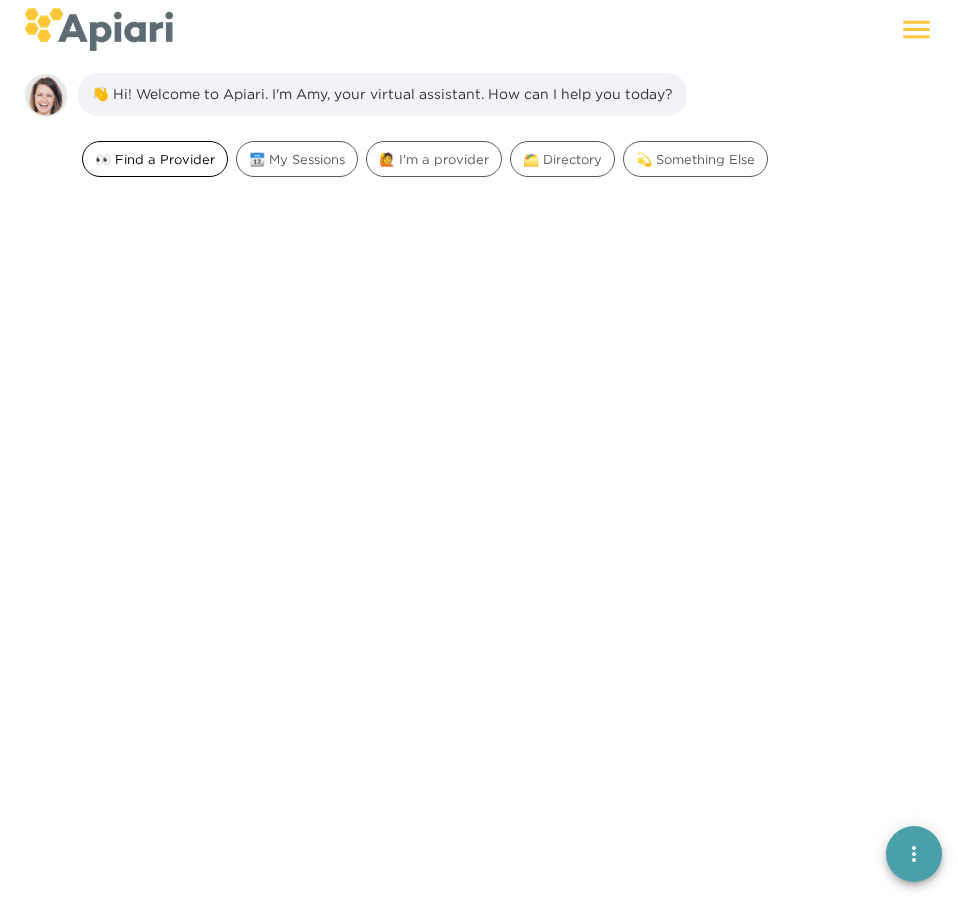 click on "👀 Find a Provider" at bounding box center [155, 159] 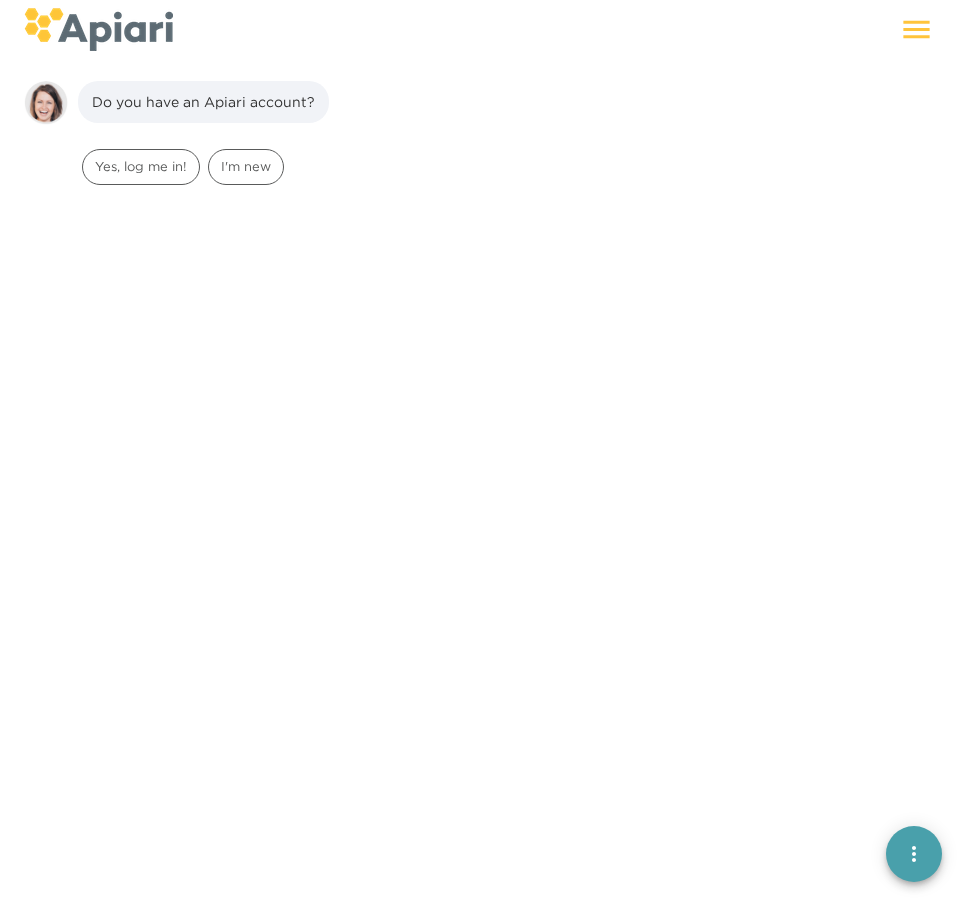 scroll, scrollTop: 154, scrollLeft: 0, axis: vertical 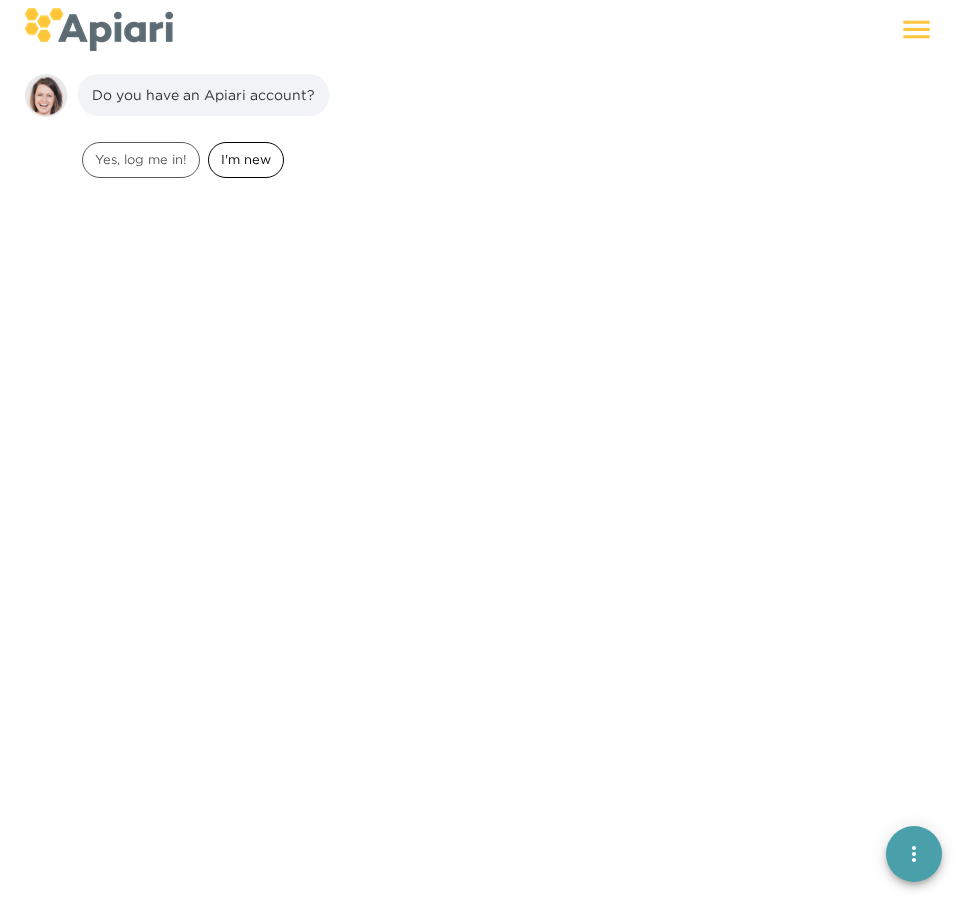 click on "I'm new" at bounding box center (246, 159) 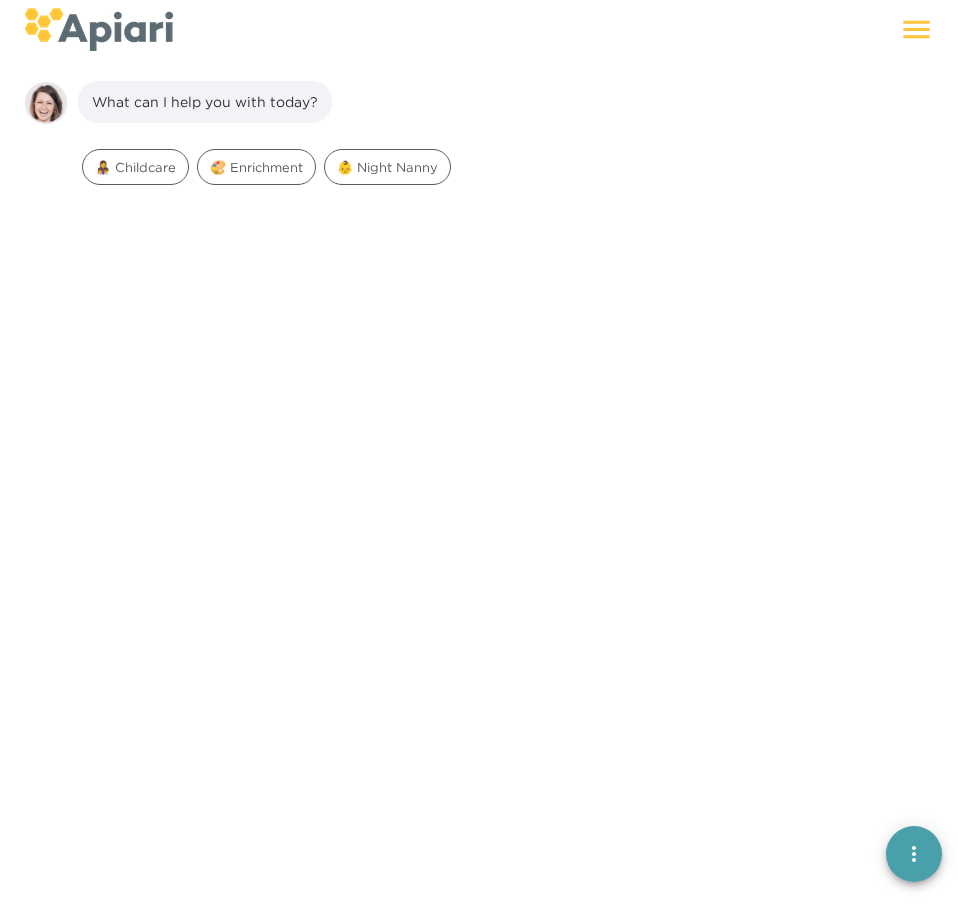 scroll, scrollTop: 281, scrollLeft: 0, axis: vertical 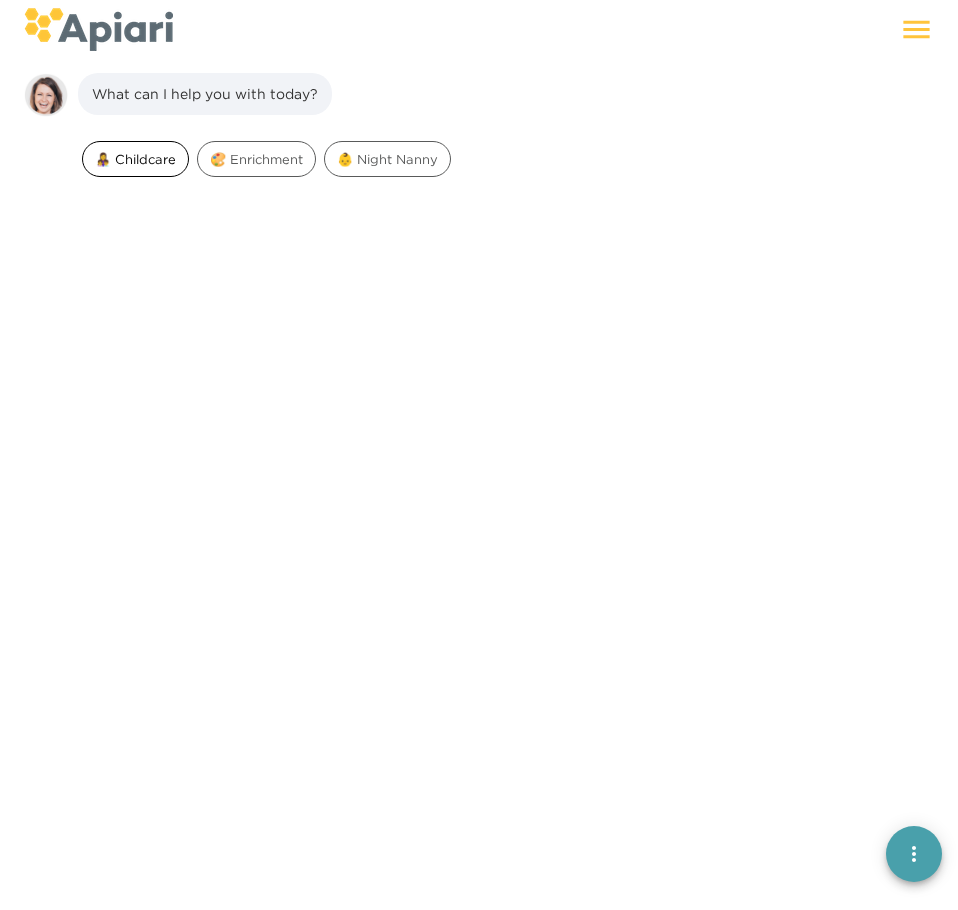 click on "👩‍👧‍👦 Childcare" at bounding box center [135, 159] 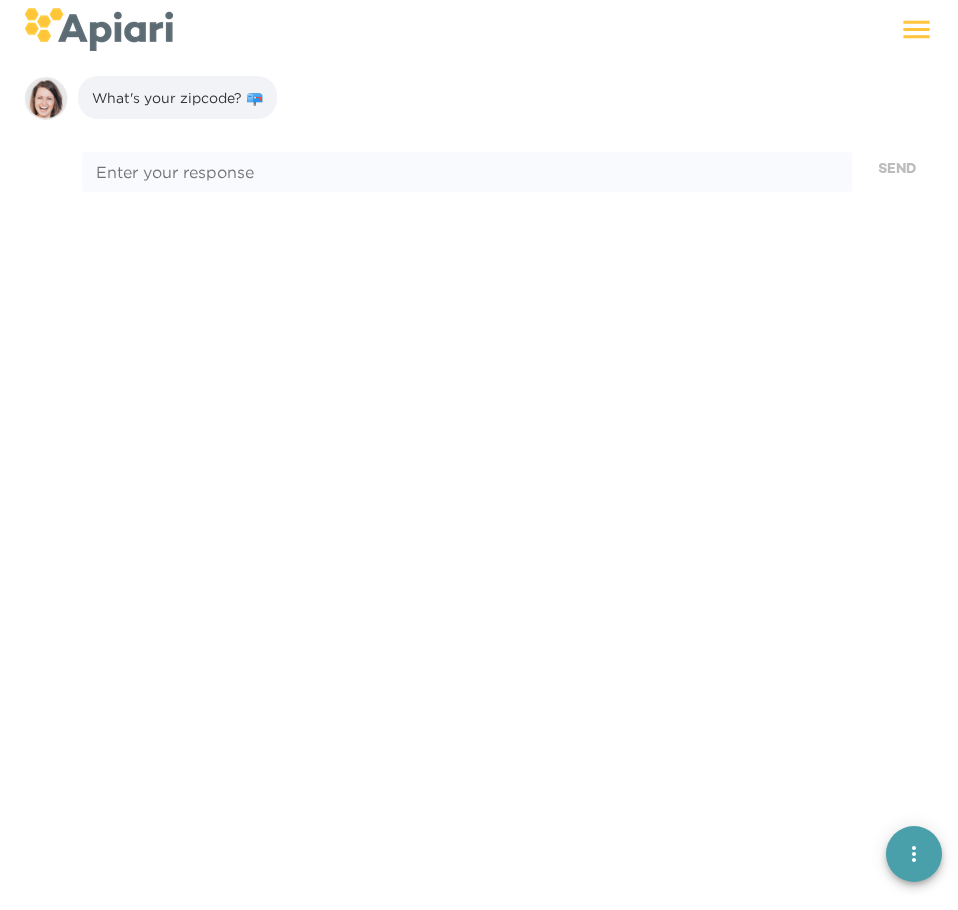 scroll, scrollTop: 407, scrollLeft: 0, axis: vertical 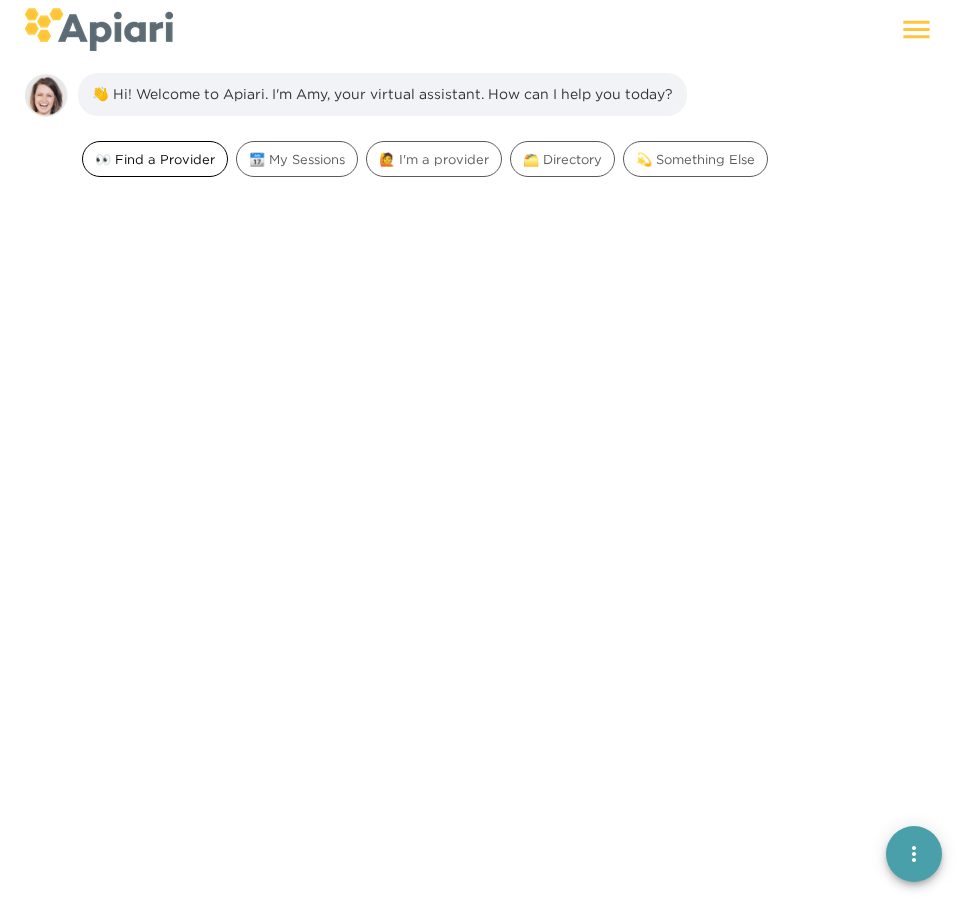 click on "👀 Find a Provider" at bounding box center [155, 159] 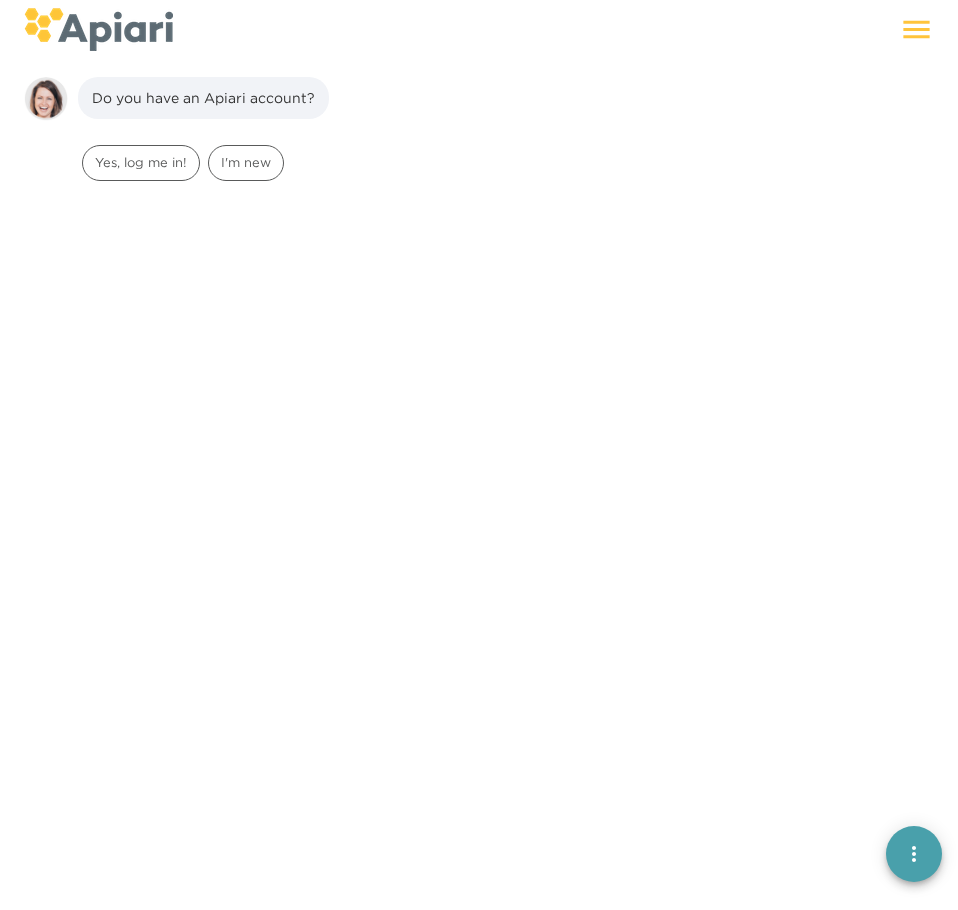 scroll, scrollTop: 154, scrollLeft: 0, axis: vertical 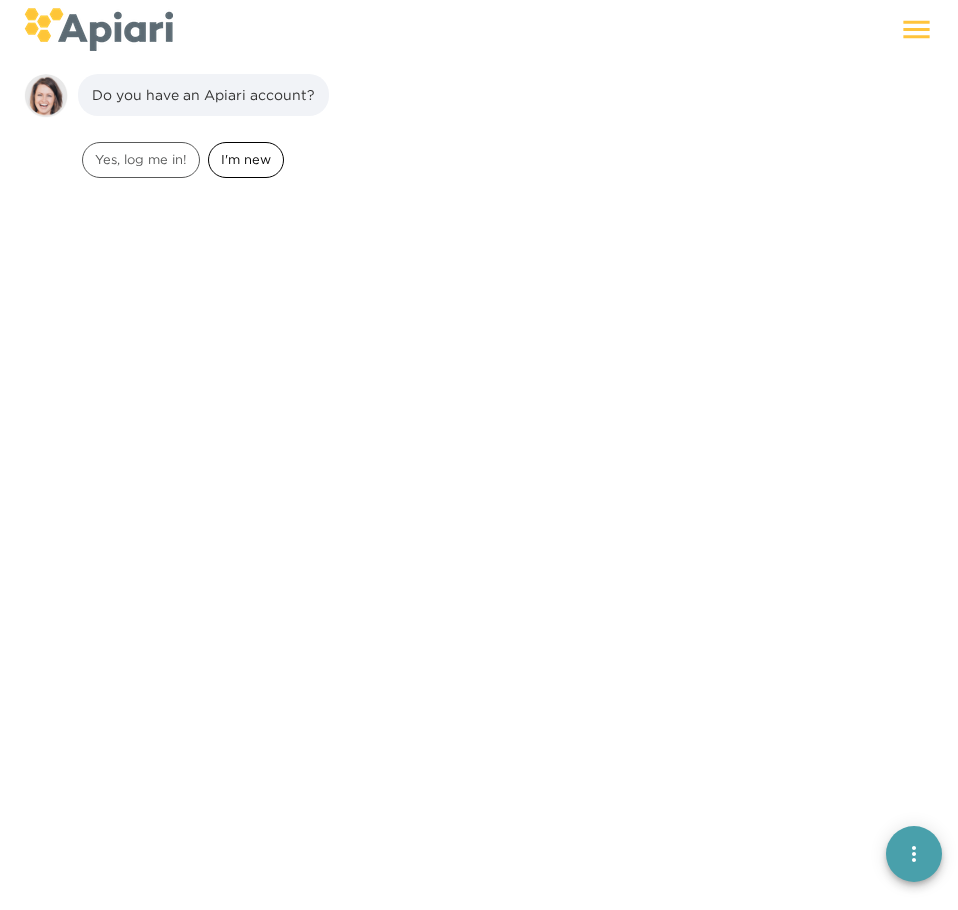 click on "I'm new" at bounding box center [246, 159] 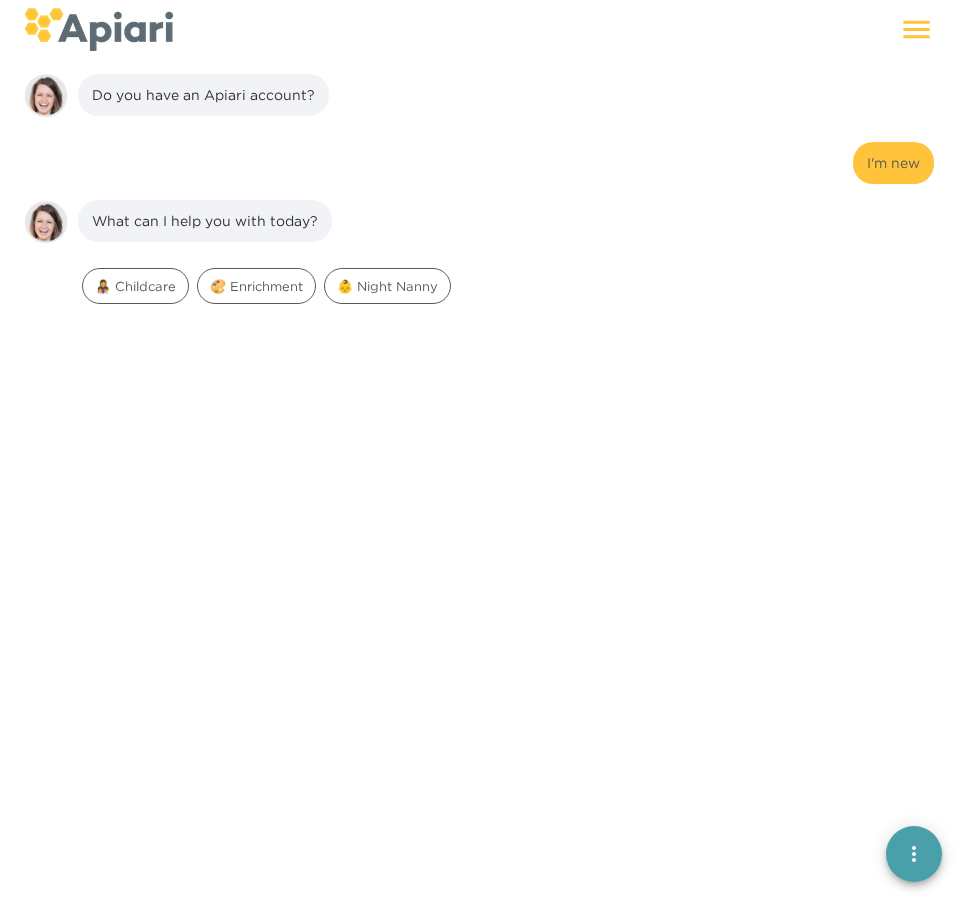 scroll, scrollTop: 281, scrollLeft: 0, axis: vertical 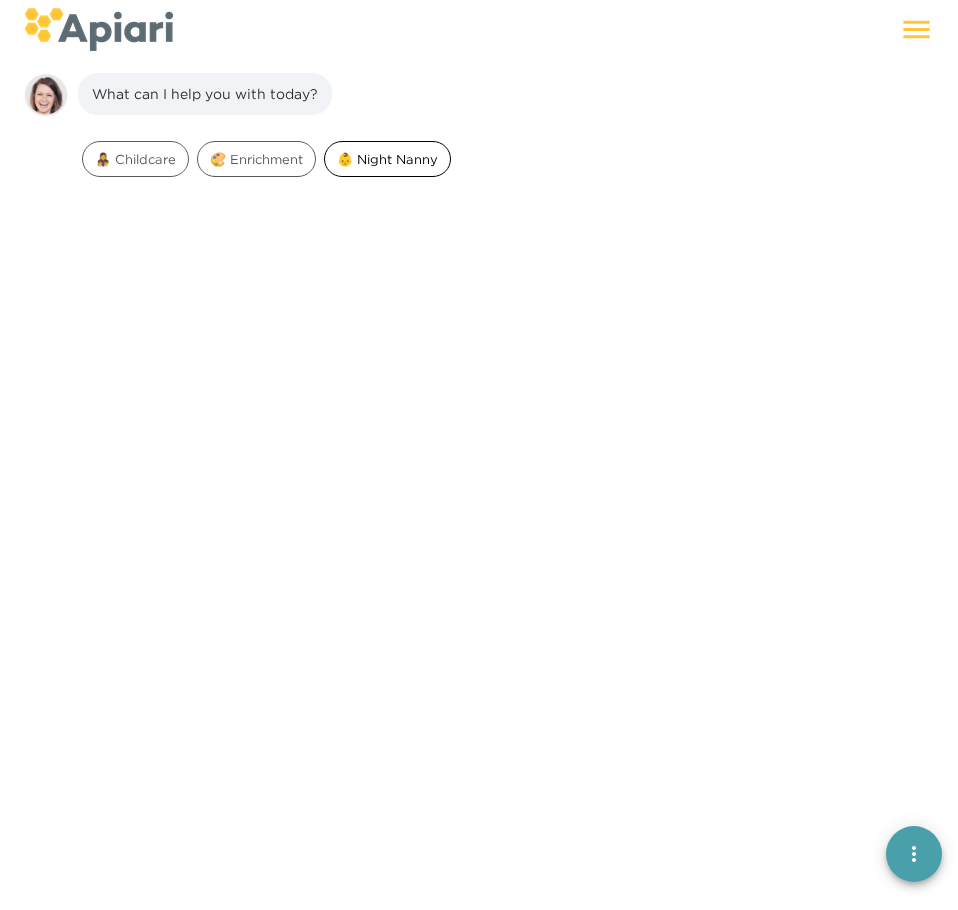 click on "👶 Night Nanny" at bounding box center [387, 159] 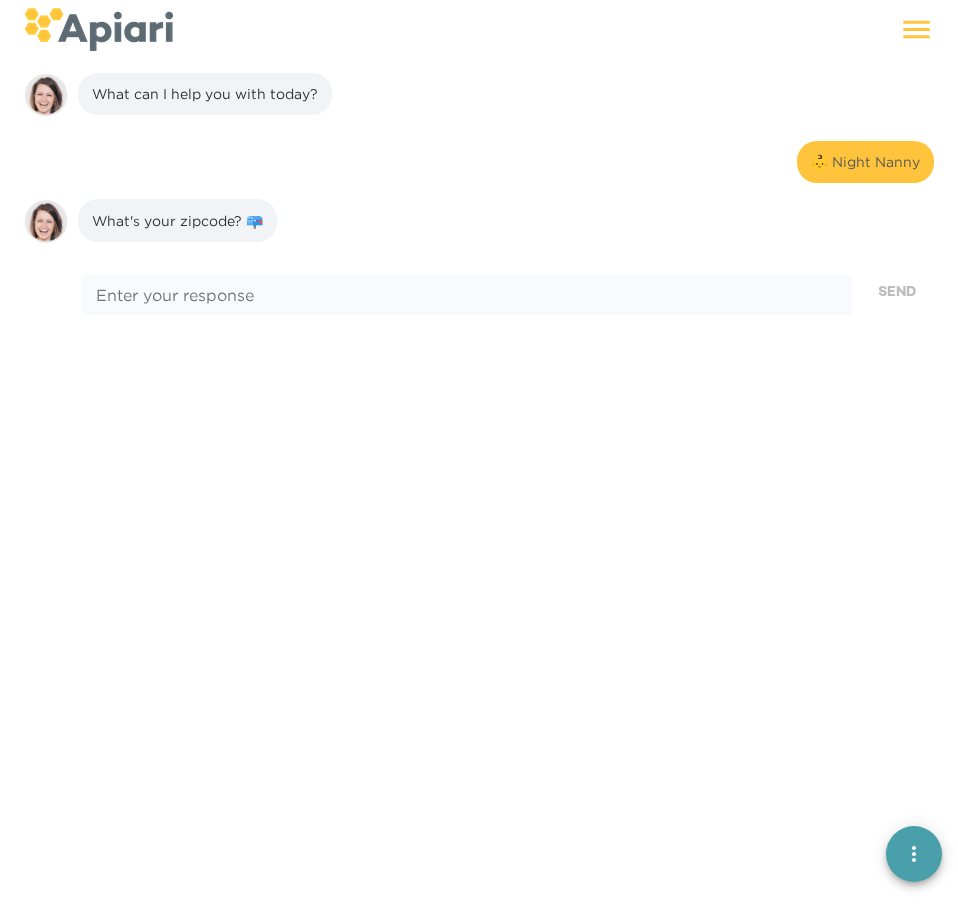 scroll, scrollTop: 407, scrollLeft: 0, axis: vertical 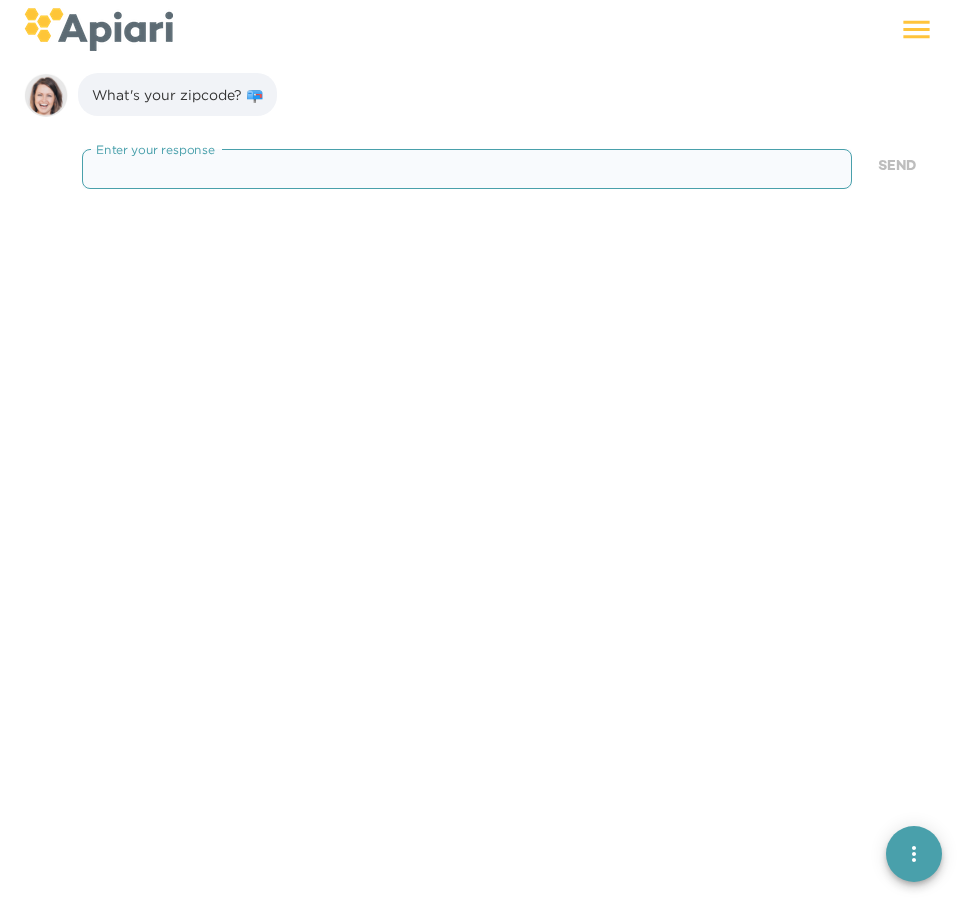 click at bounding box center [467, 169] 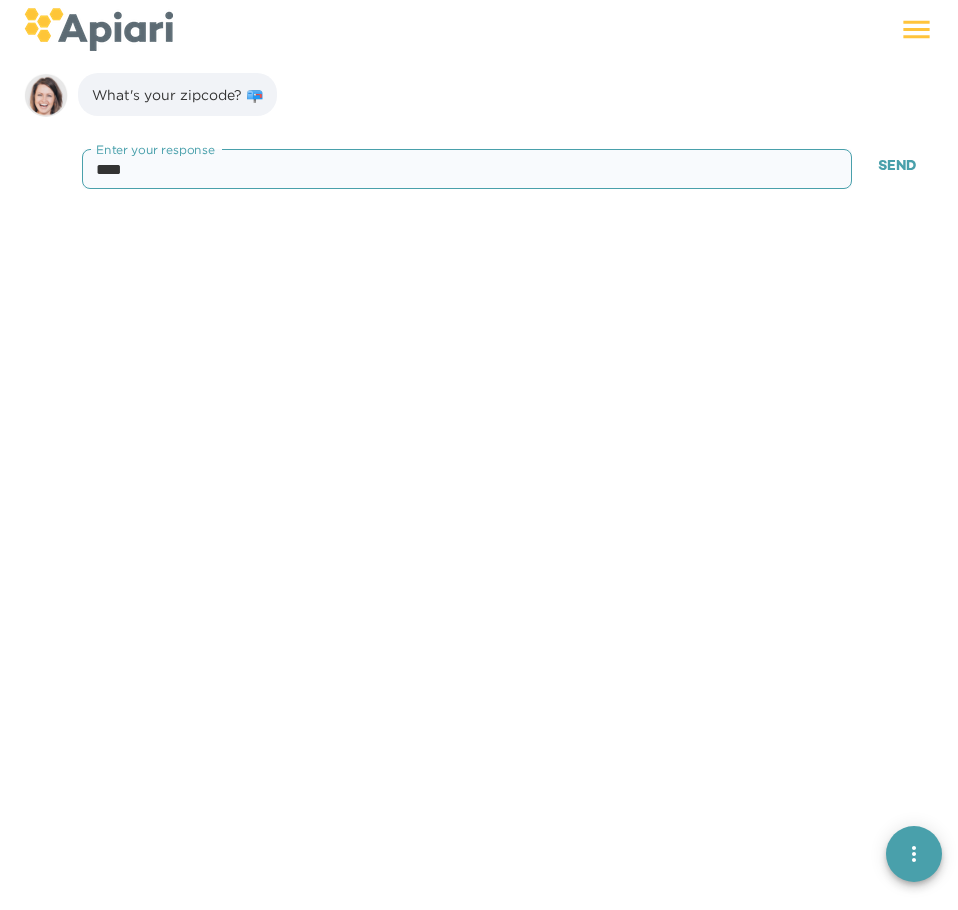 type on "*****" 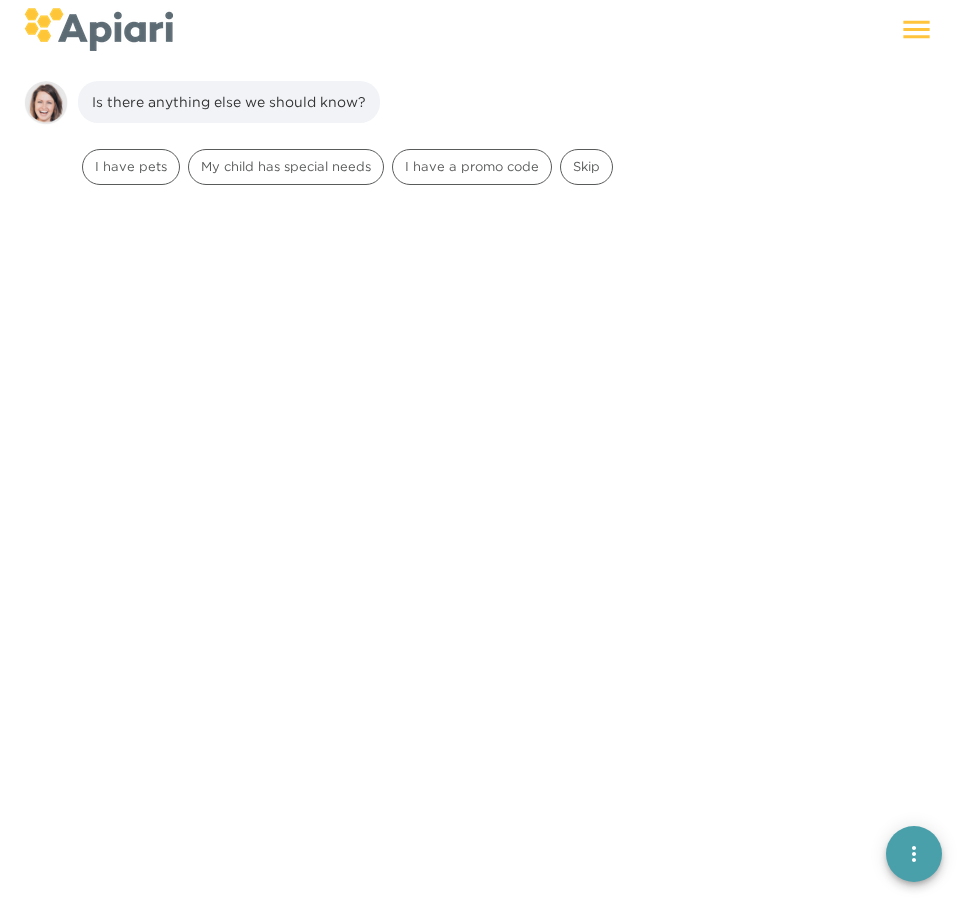 scroll, scrollTop: 534, scrollLeft: 0, axis: vertical 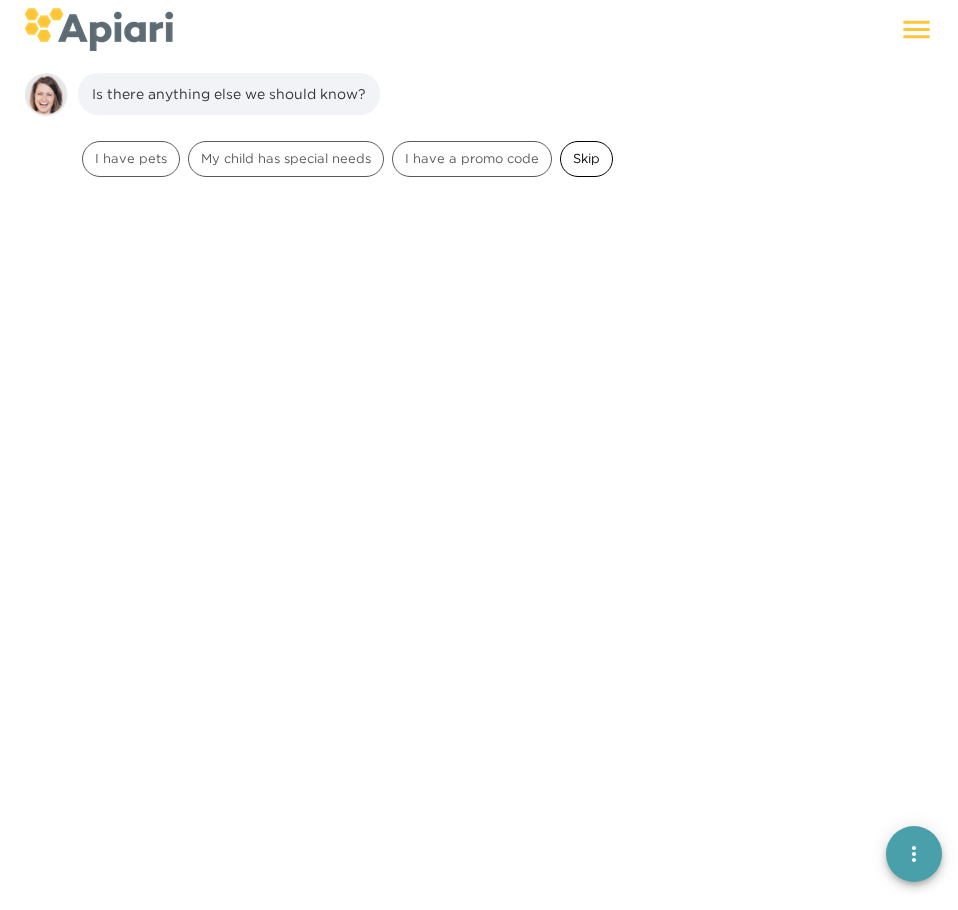 click on "Skip" at bounding box center (586, 158) 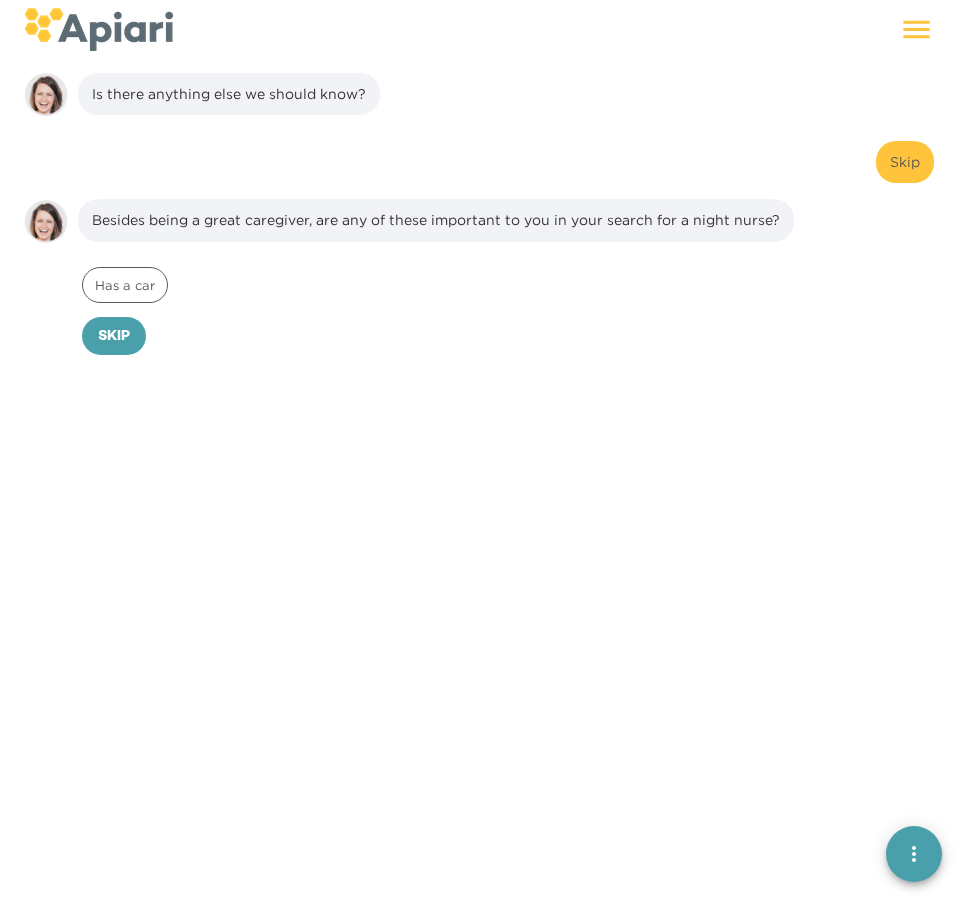 scroll, scrollTop: 660, scrollLeft: 0, axis: vertical 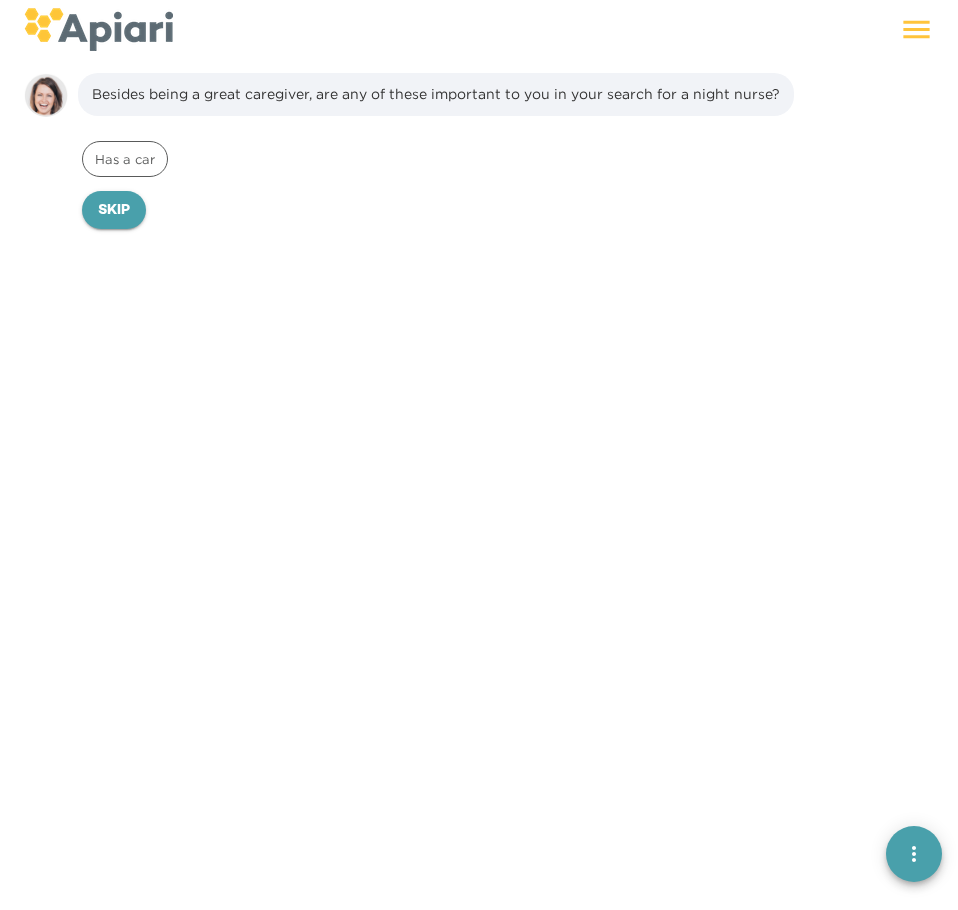click on "Skip" at bounding box center [114, 211] 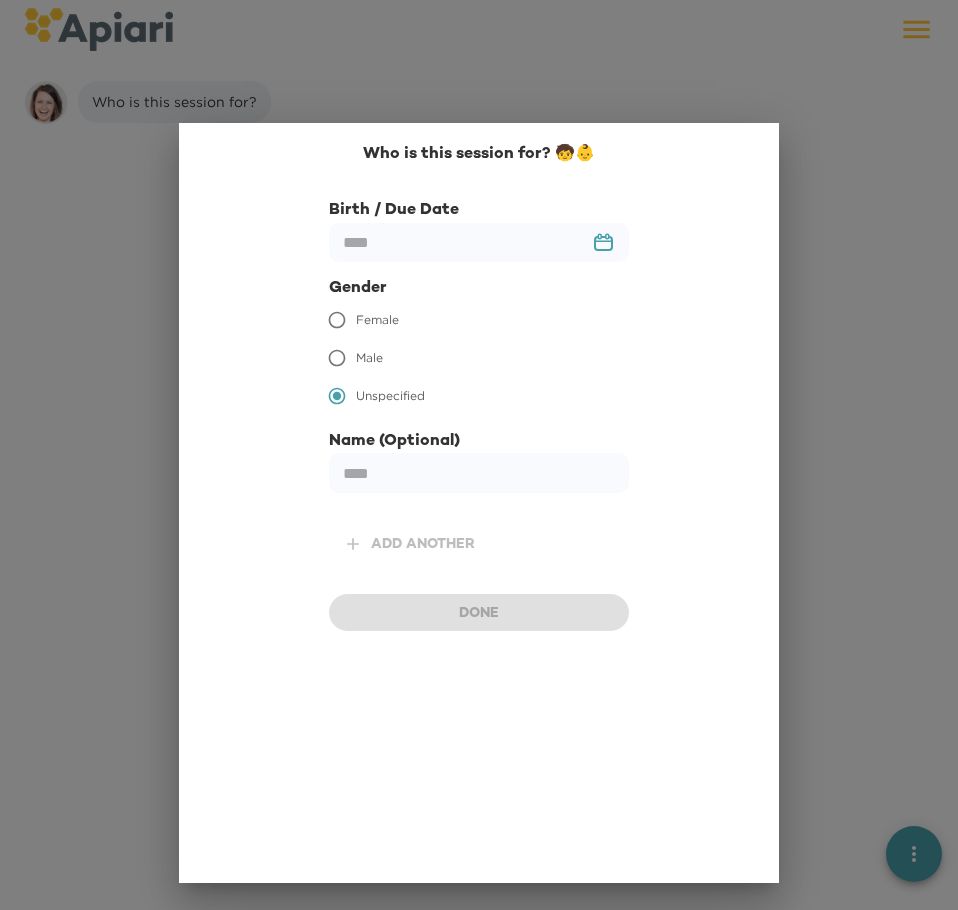 scroll, scrollTop: 786, scrollLeft: 0, axis: vertical 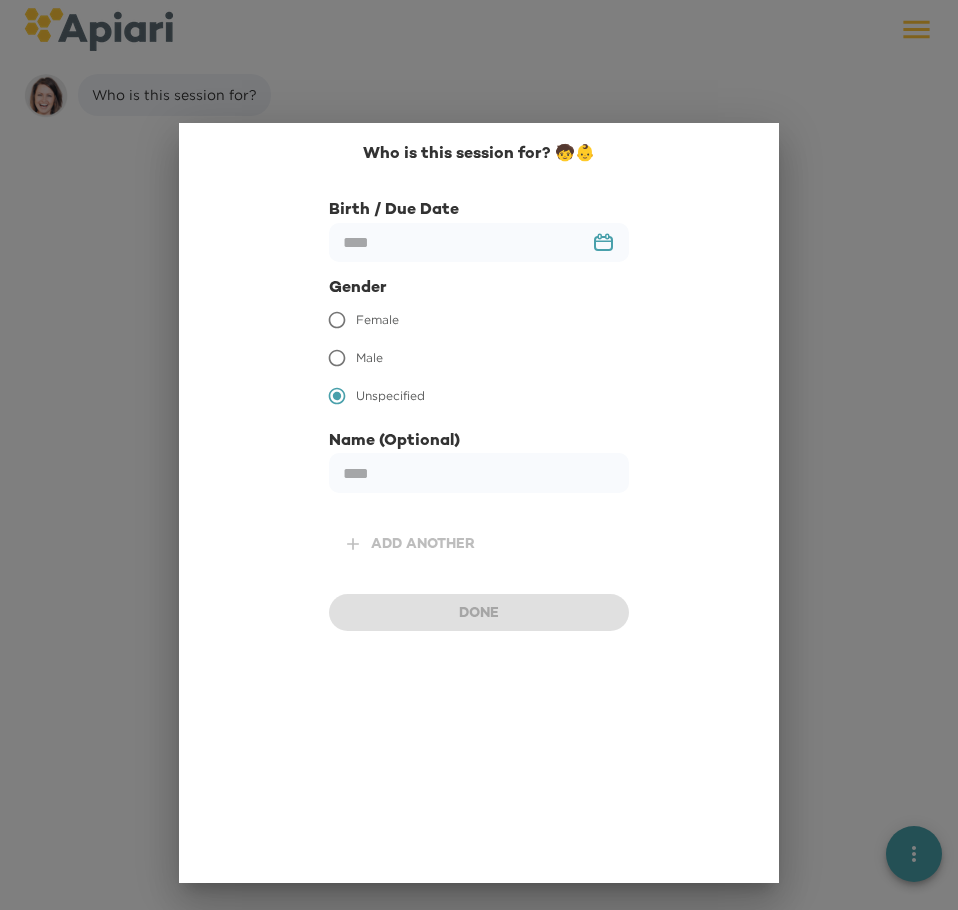 click on "Birth / Due Date" at bounding box center (479, 211) 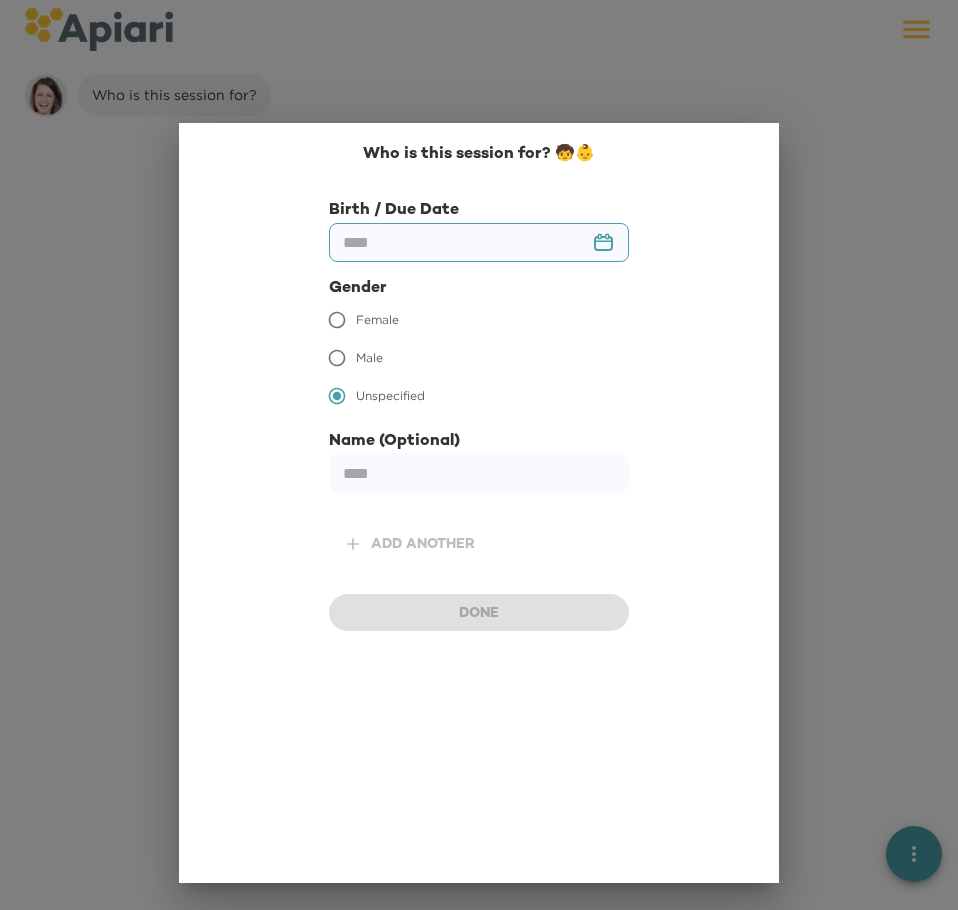 click at bounding box center [479, 242] 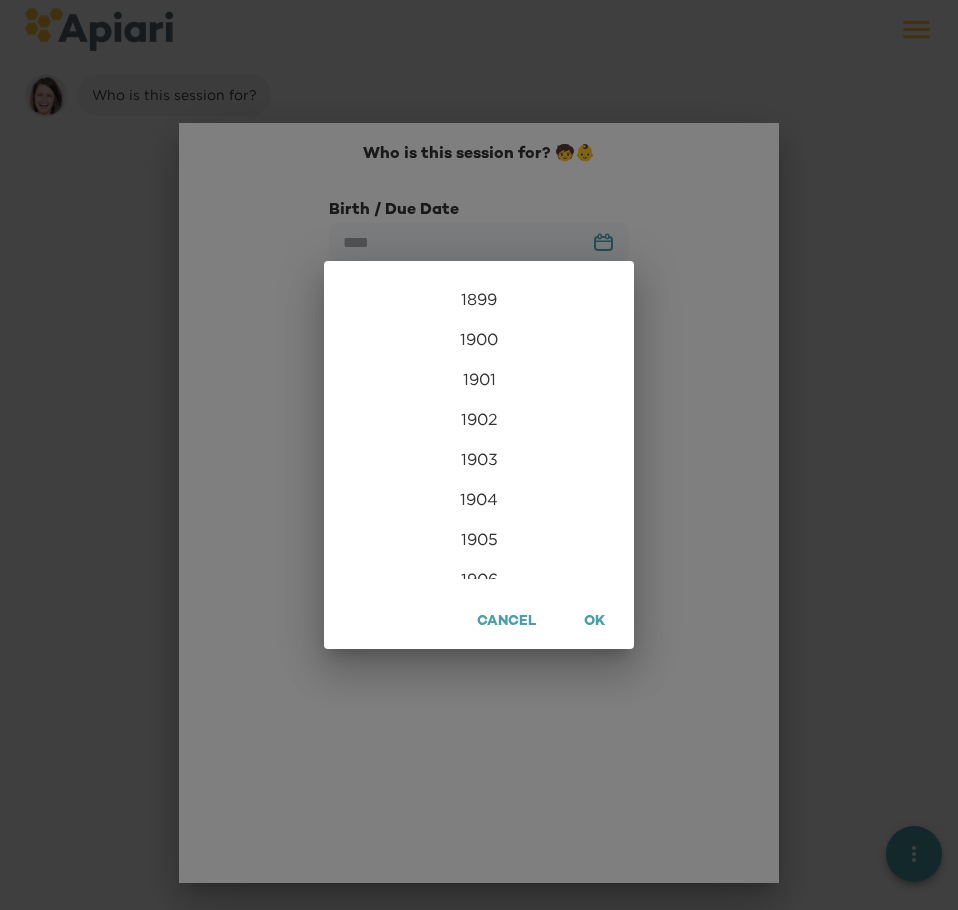 scroll, scrollTop: 4840, scrollLeft: 0, axis: vertical 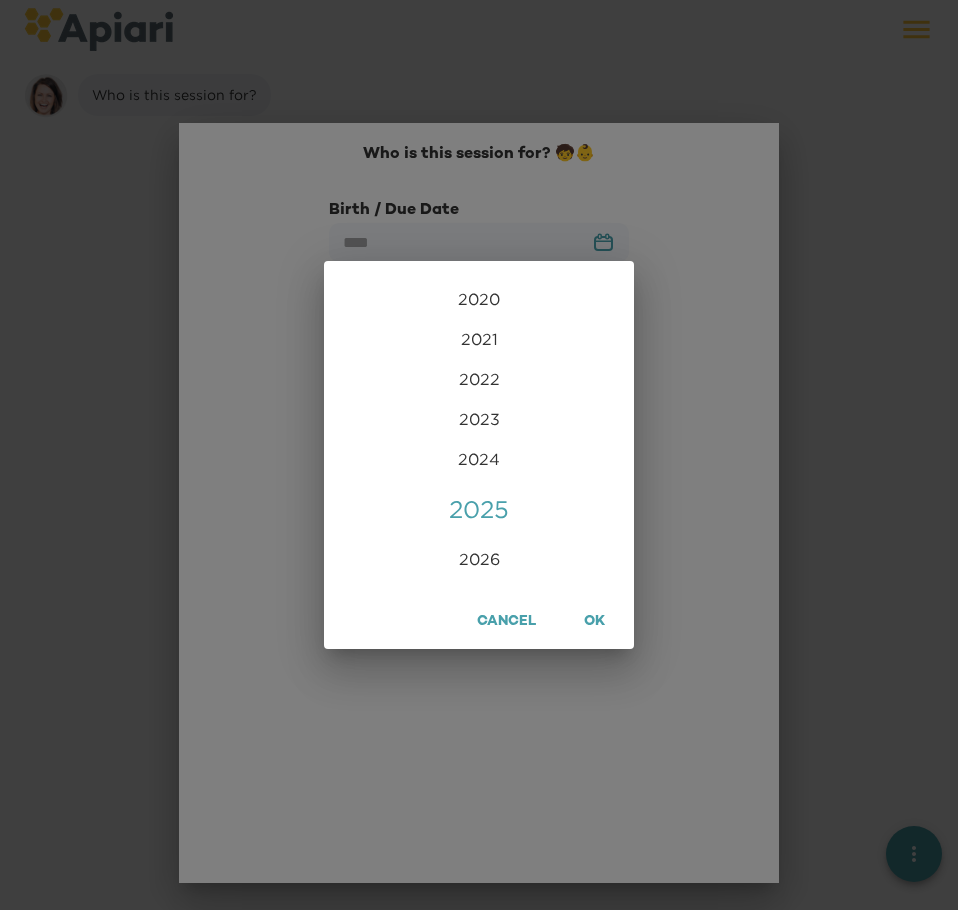 click on "2025" at bounding box center [479, 509] 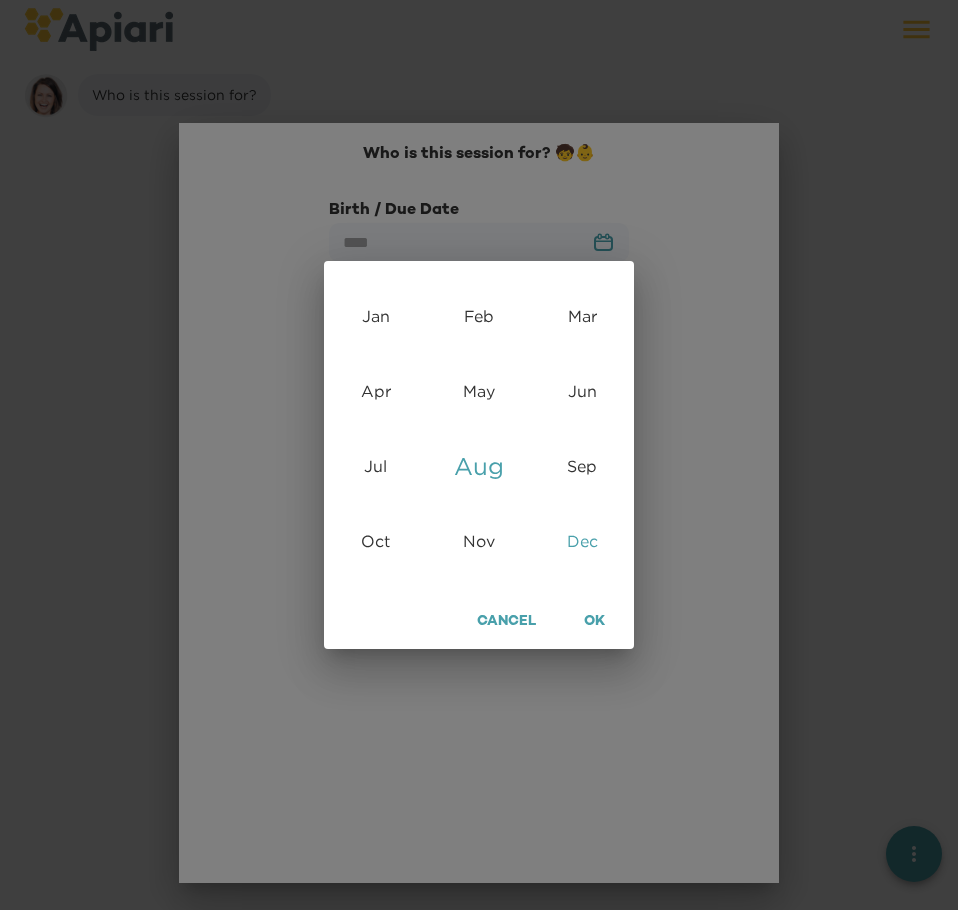 click on "Dec" at bounding box center [582, 541] 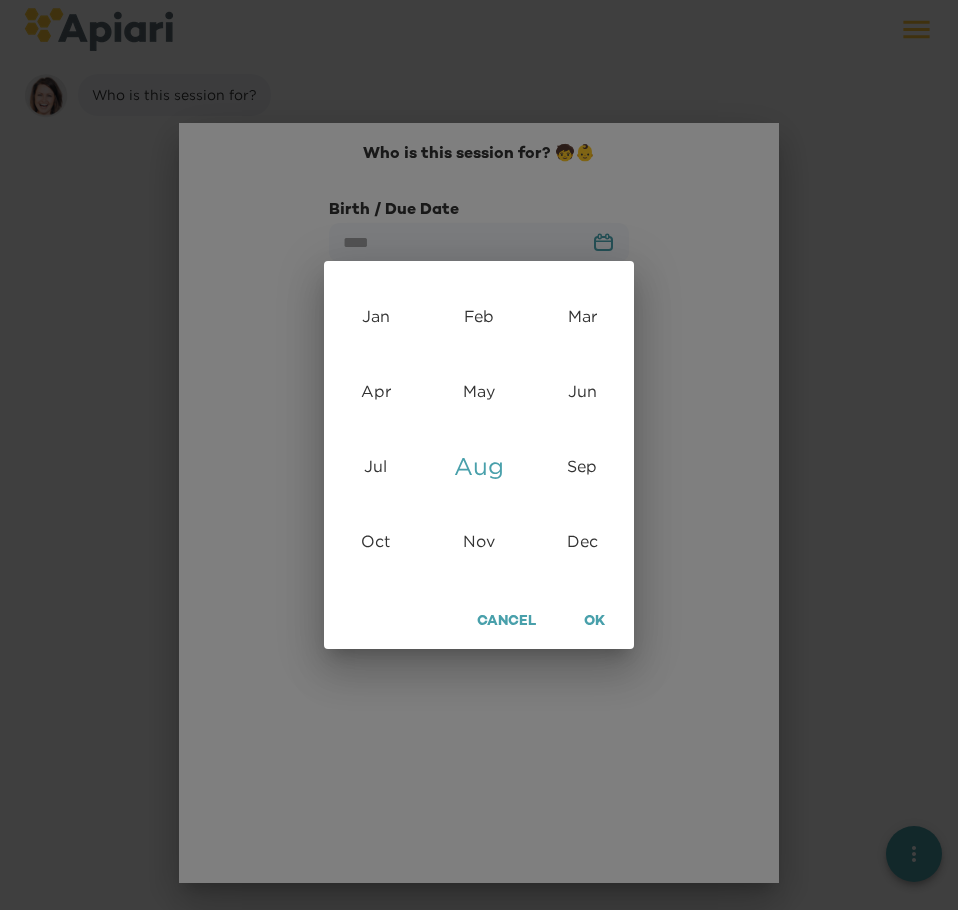 type on "**********" 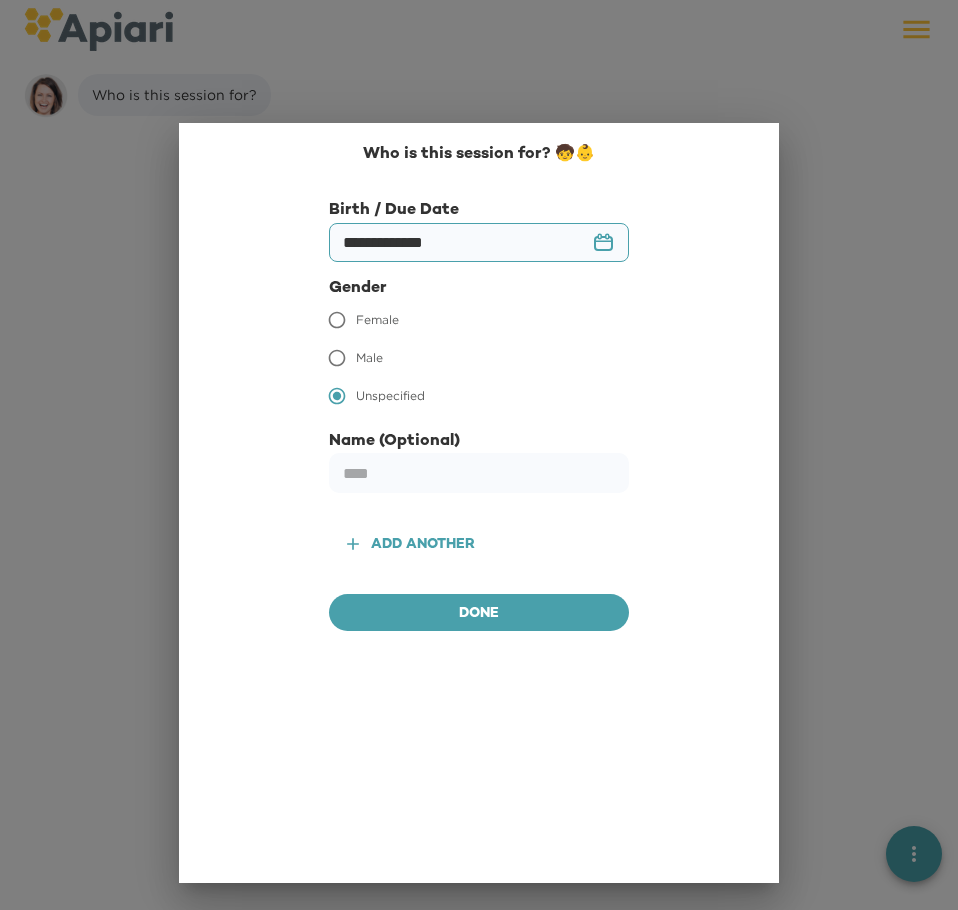 click on "Female" at bounding box center (377, 320) 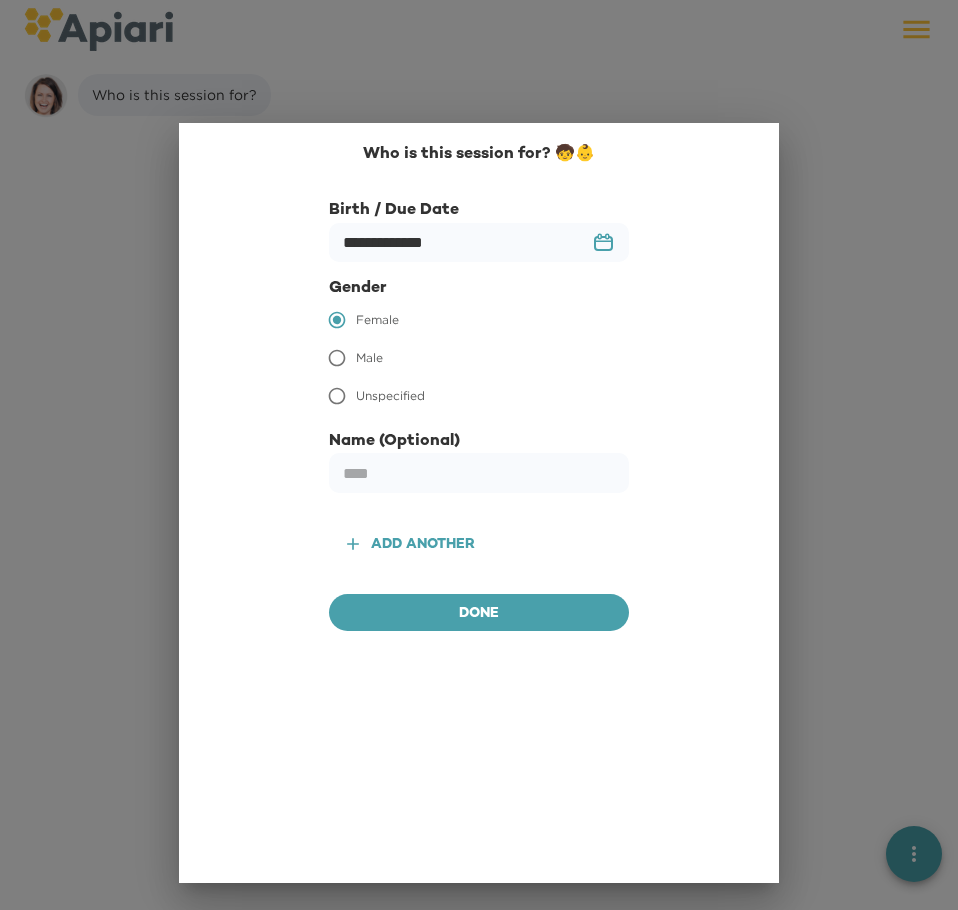 click on "Done" at bounding box center [479, 614] 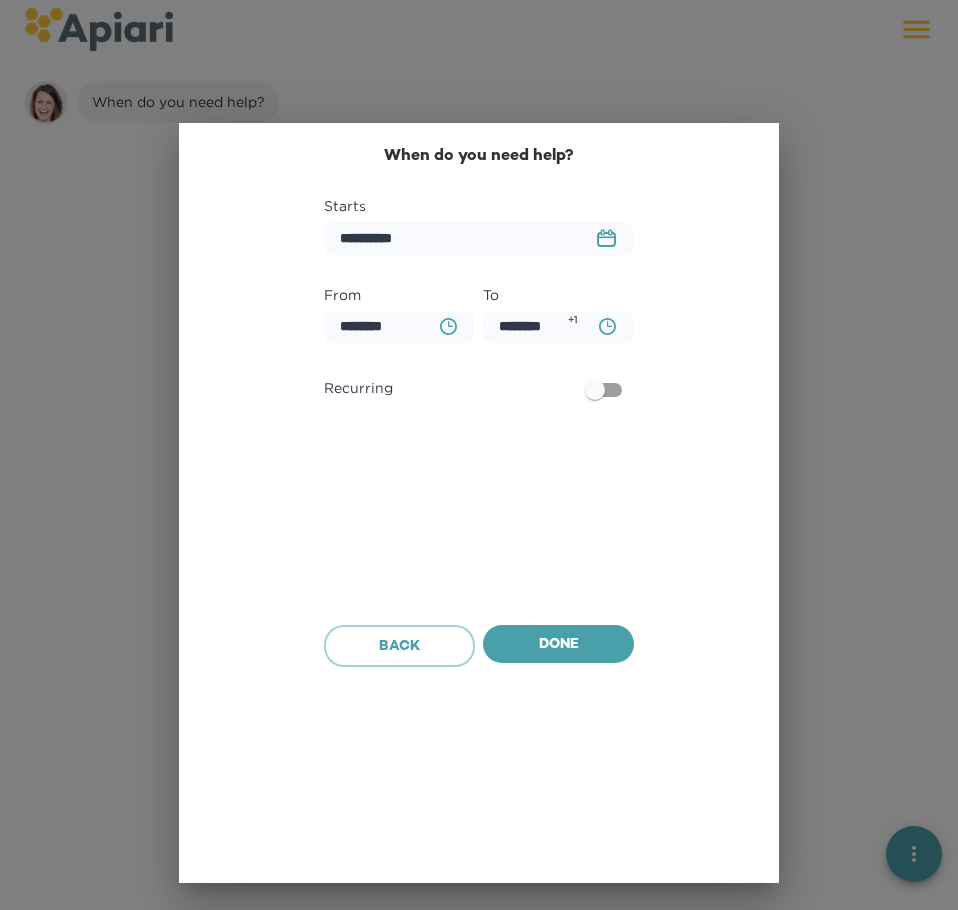 scroll, scrollTop: 913, scrollLeft: 0, axis: vertical 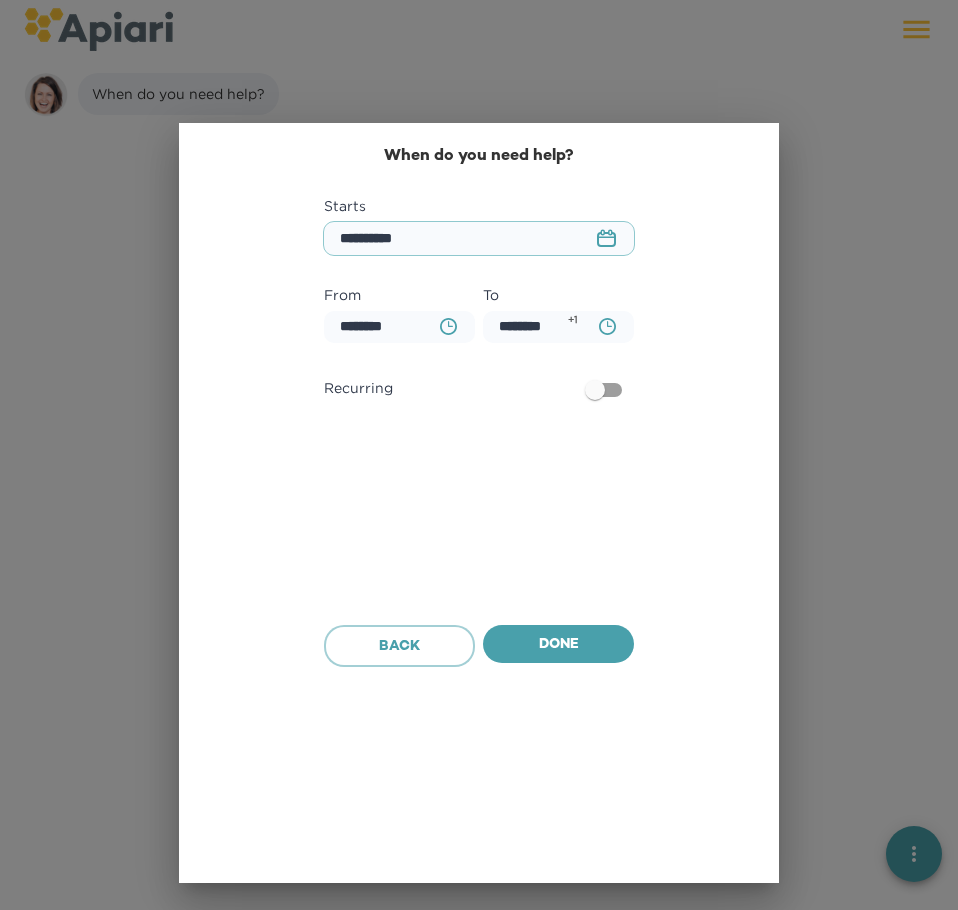 click on "**********" at bounding box center (479, 238) 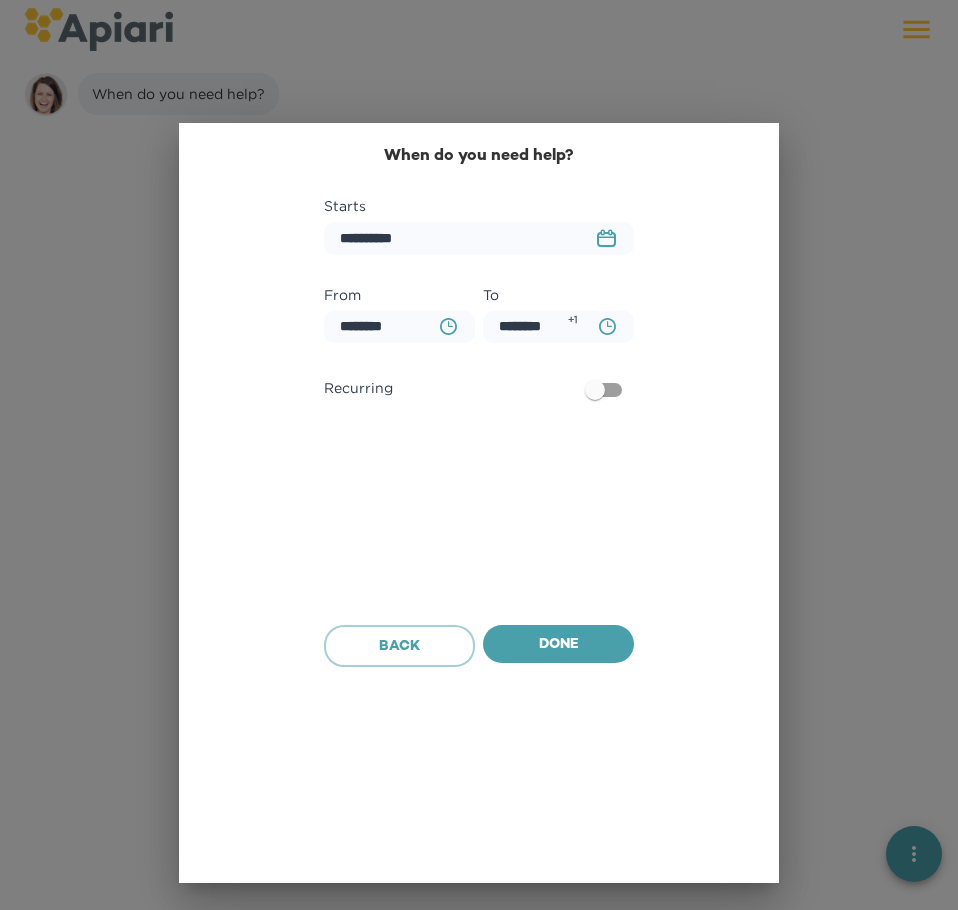 click on "23979DC4-A7E4-489C-88E7-37869341D308 Created with sketchtool." 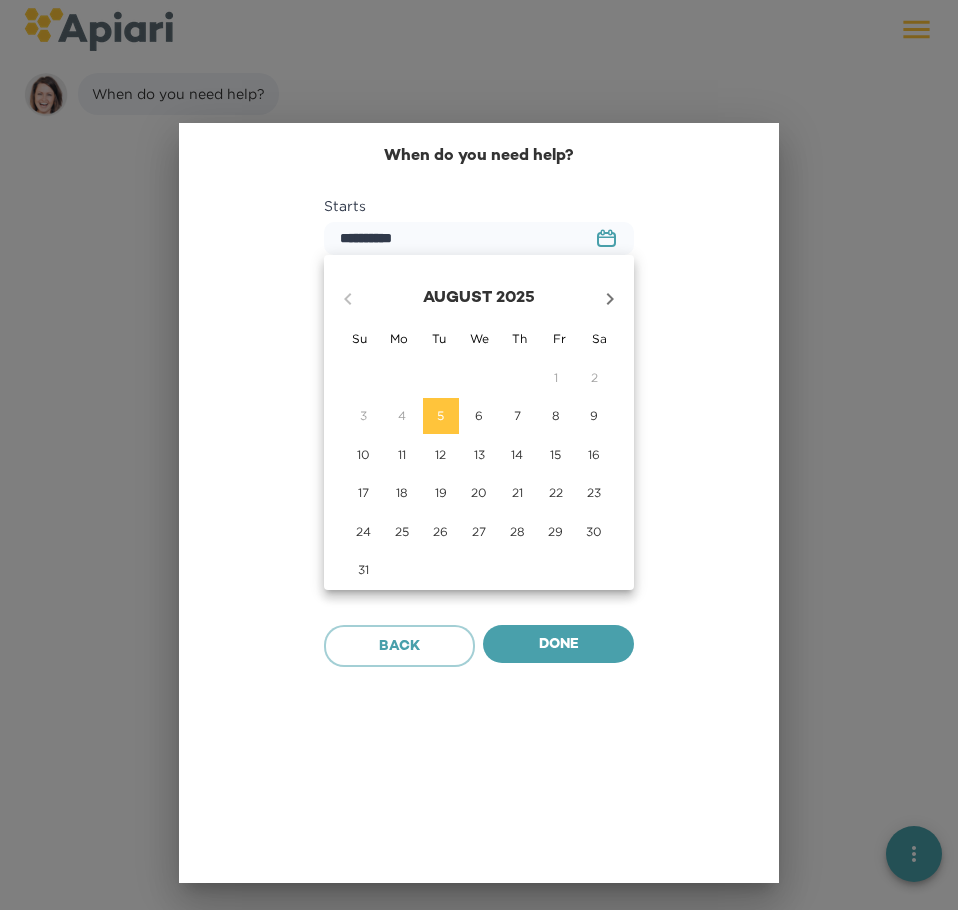 click 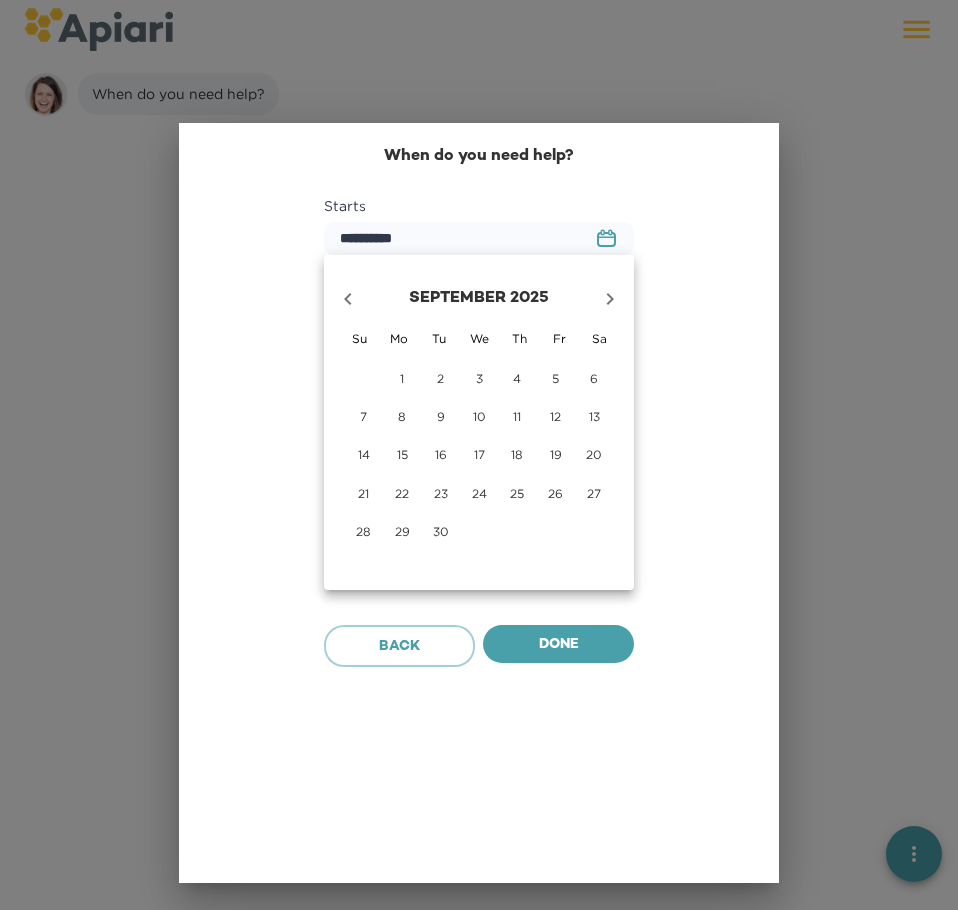 click 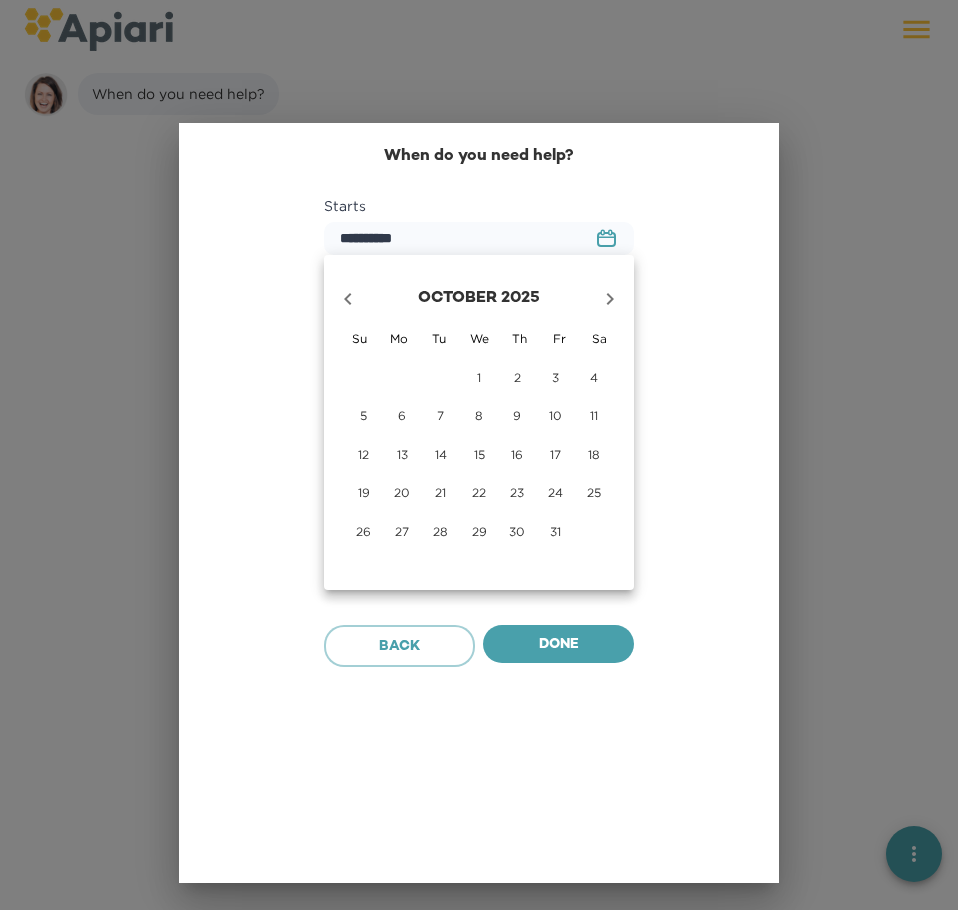 click 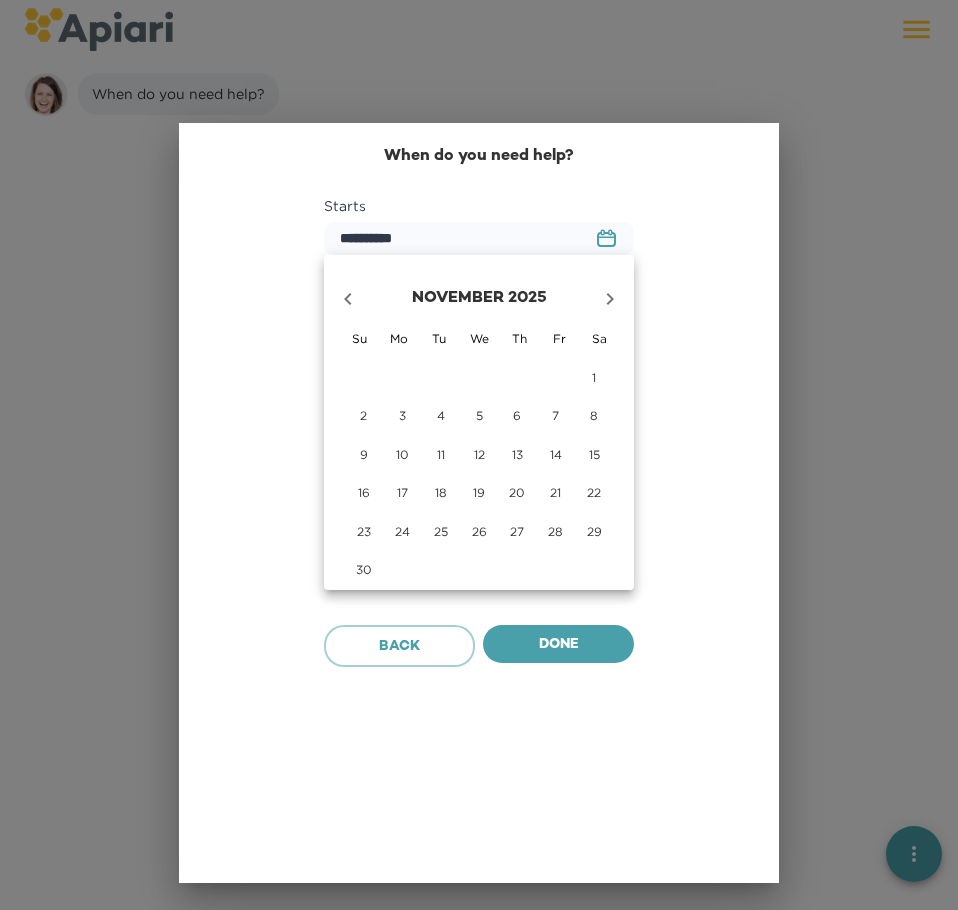 click 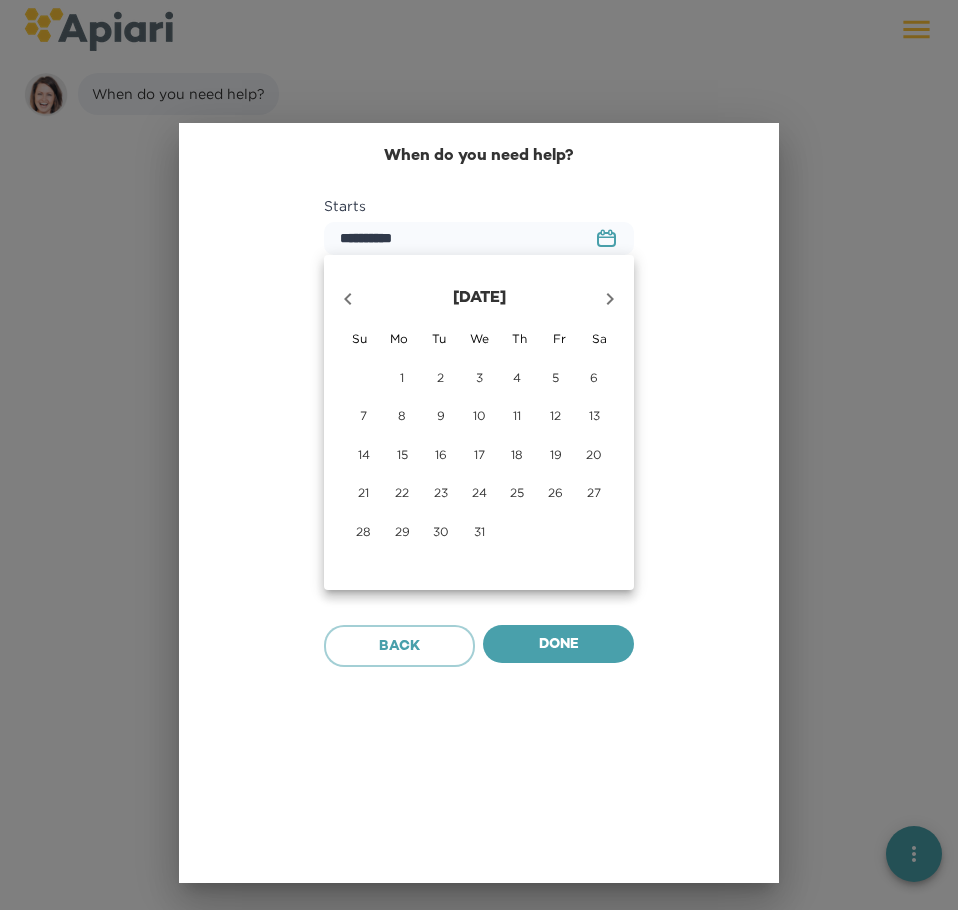 click on "17" at bounding box center (479, 454) 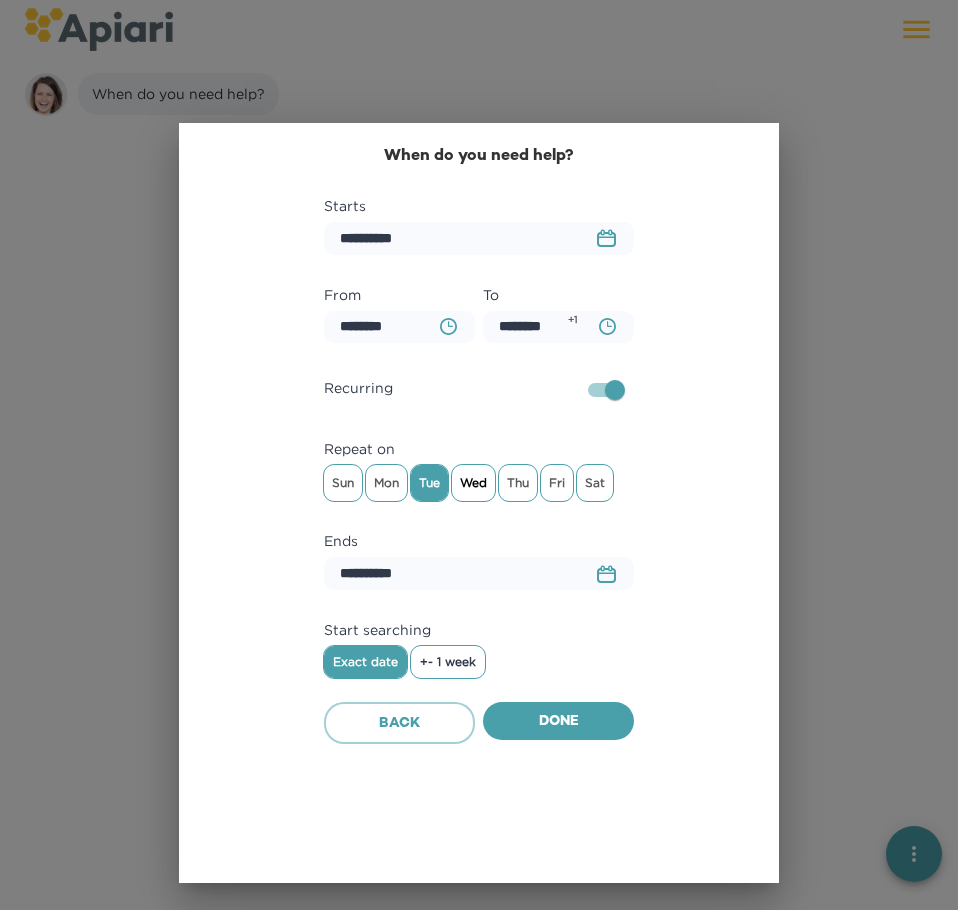 click on "Wed" at bounding box center [473, 483] 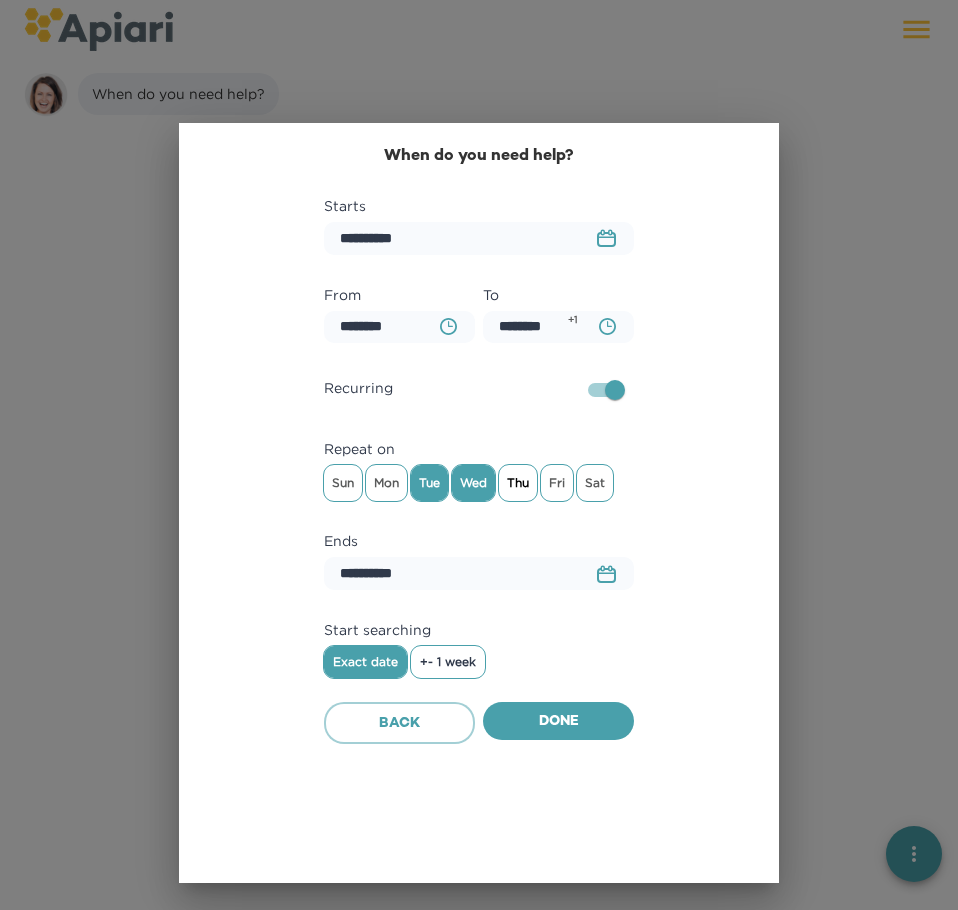 click on "Thu" at bounding box center [518, 483] 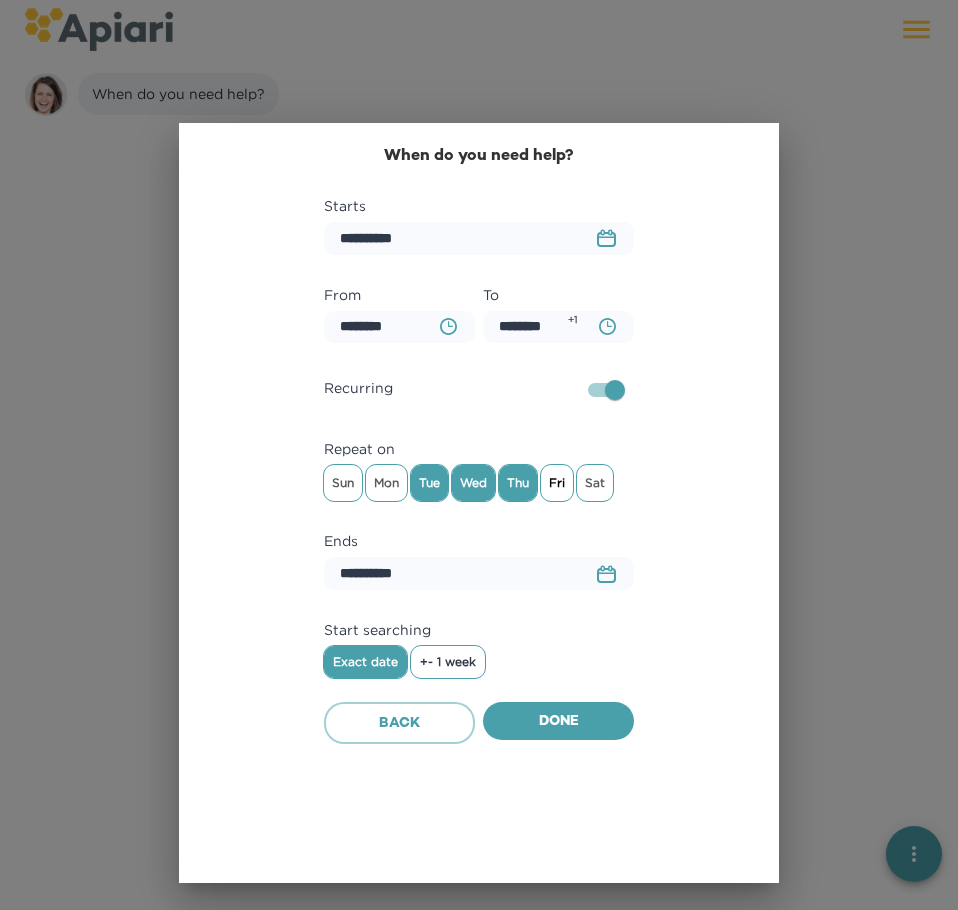 click on "Fri" at bounding box center (557, 483) 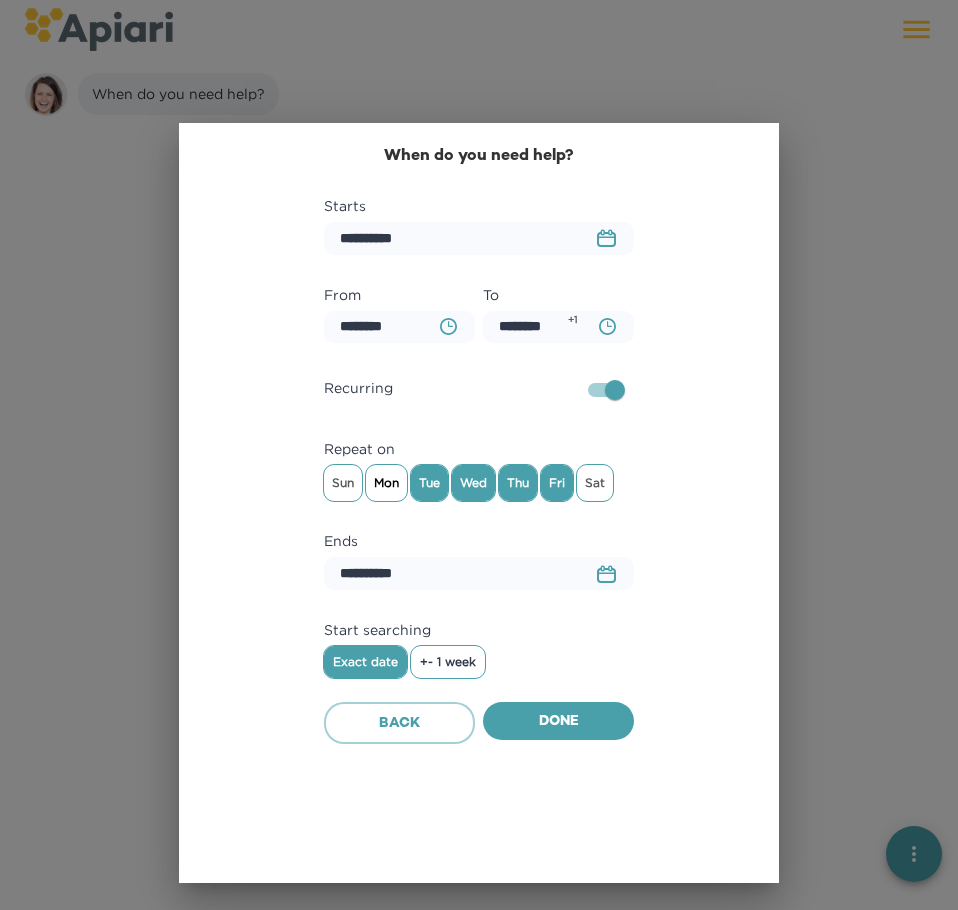 click on "Mon" at bounding box center [386, 483] 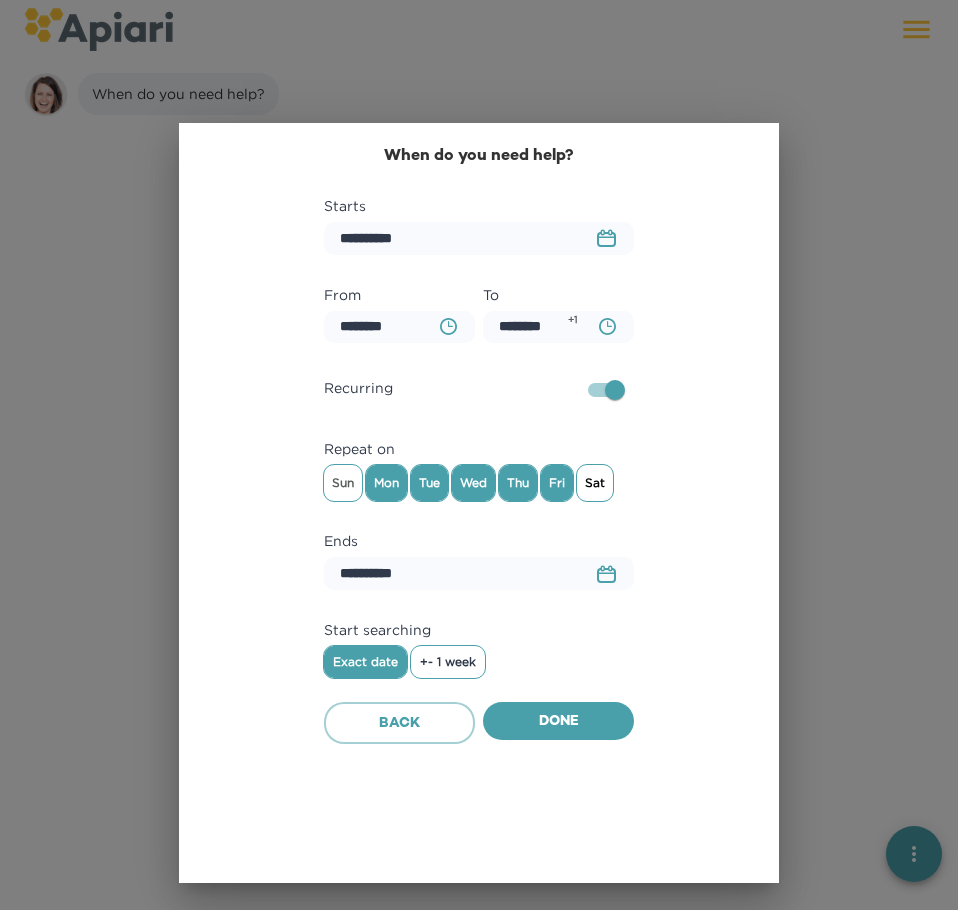 click on "Sat" at bounding box center (595, 483) 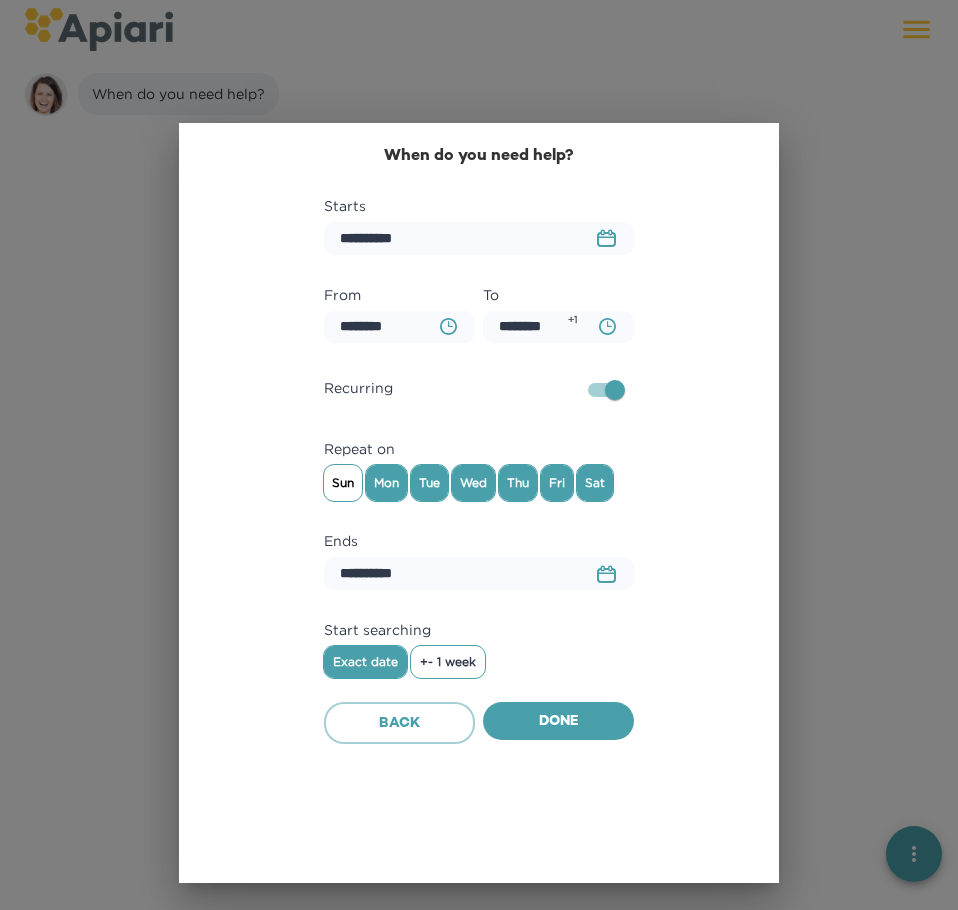 click on "Sun" at bounding box center [343, 483] 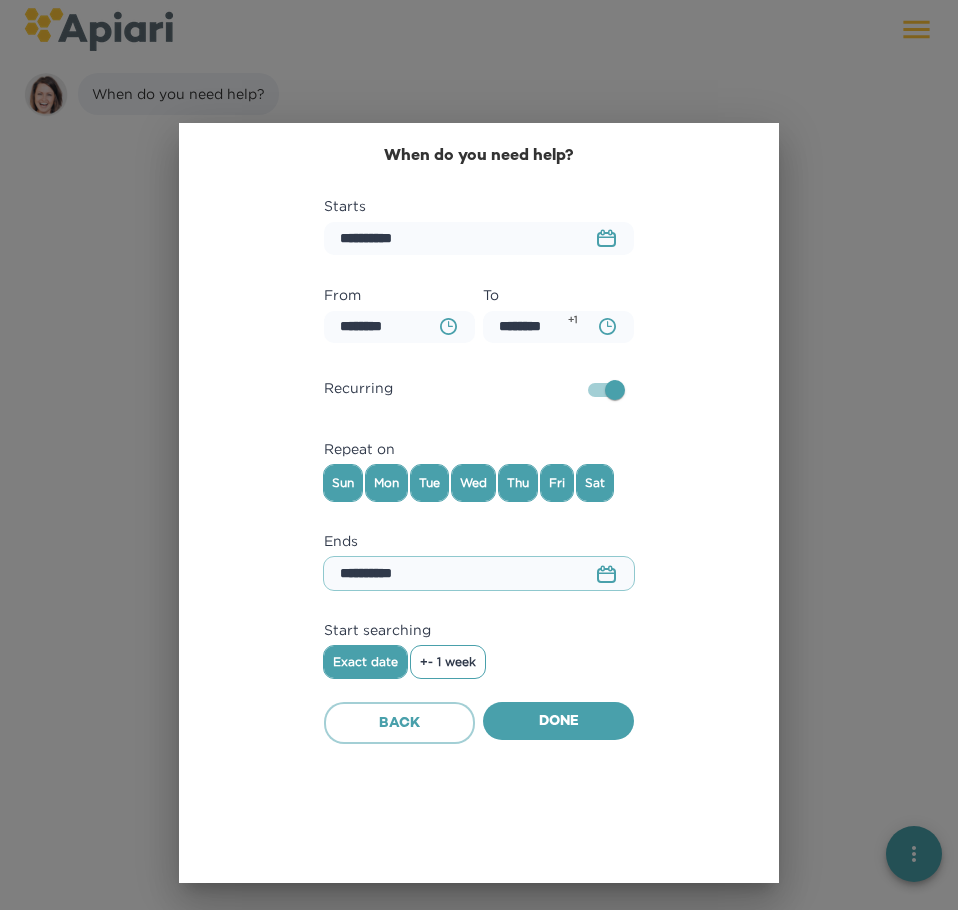 click on "**********" at bounding box center [479, 573] 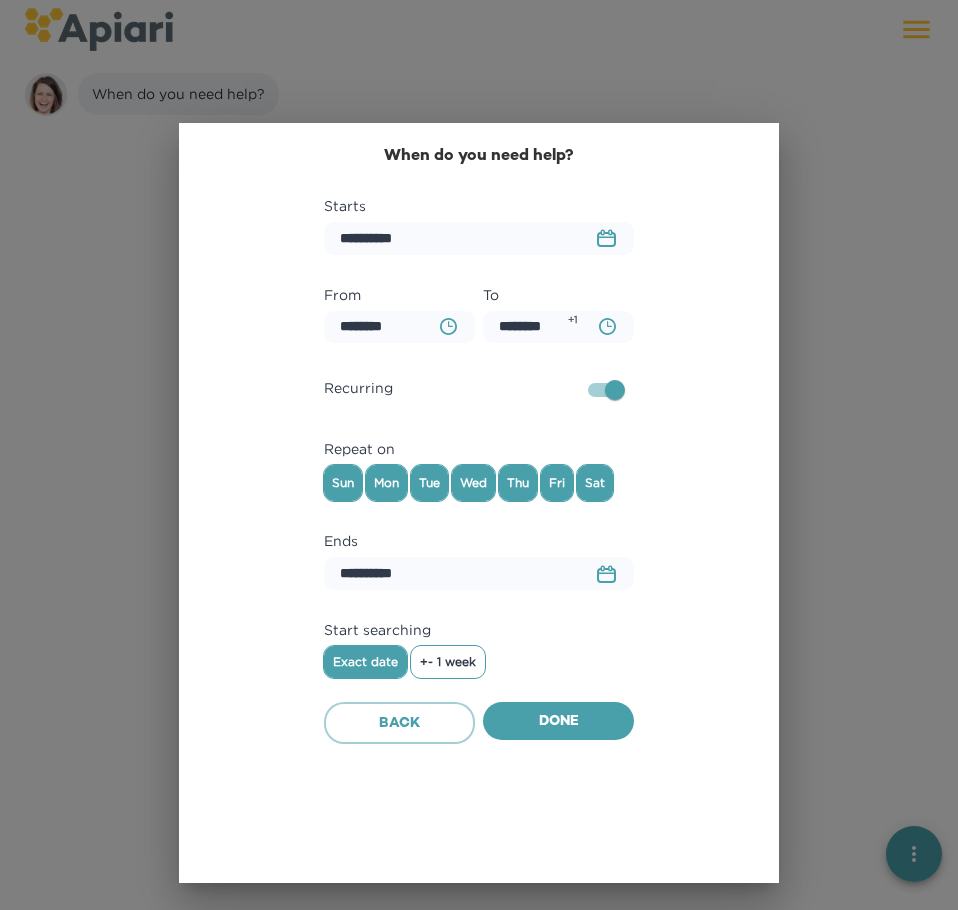 click on "+- 1 week" at bounding box center [448, 662] 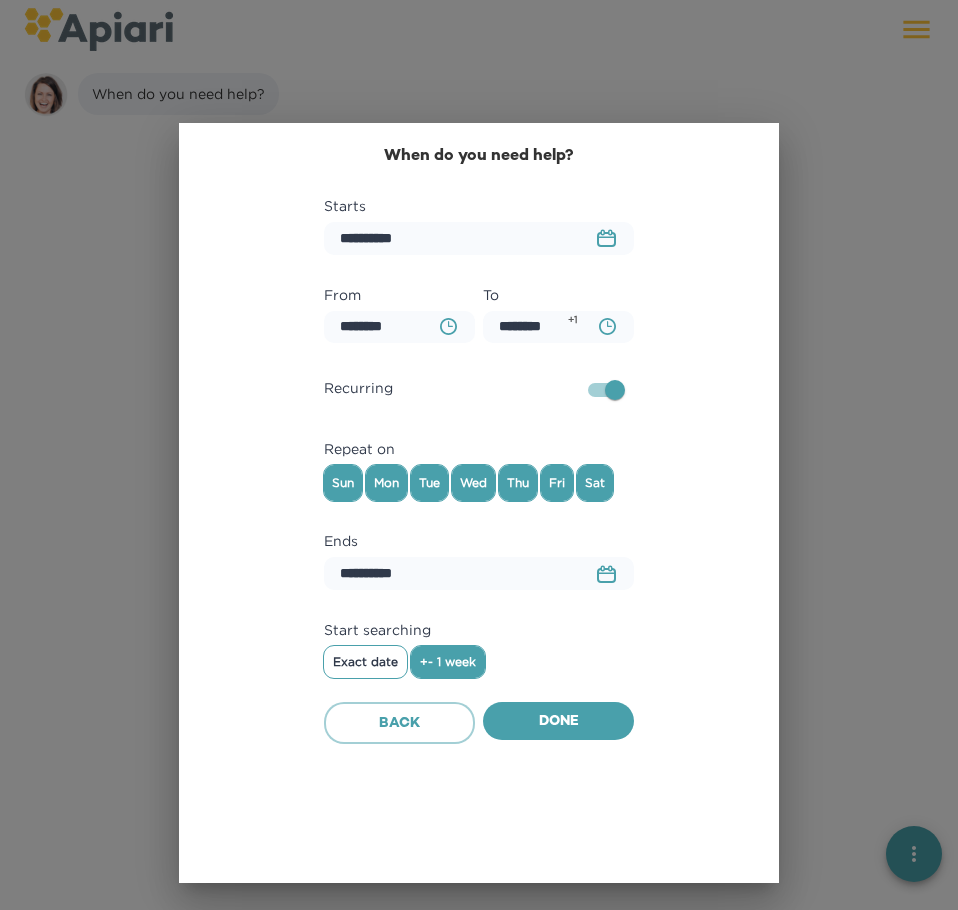 click on "Exact date" at bounding box center (365, 662) 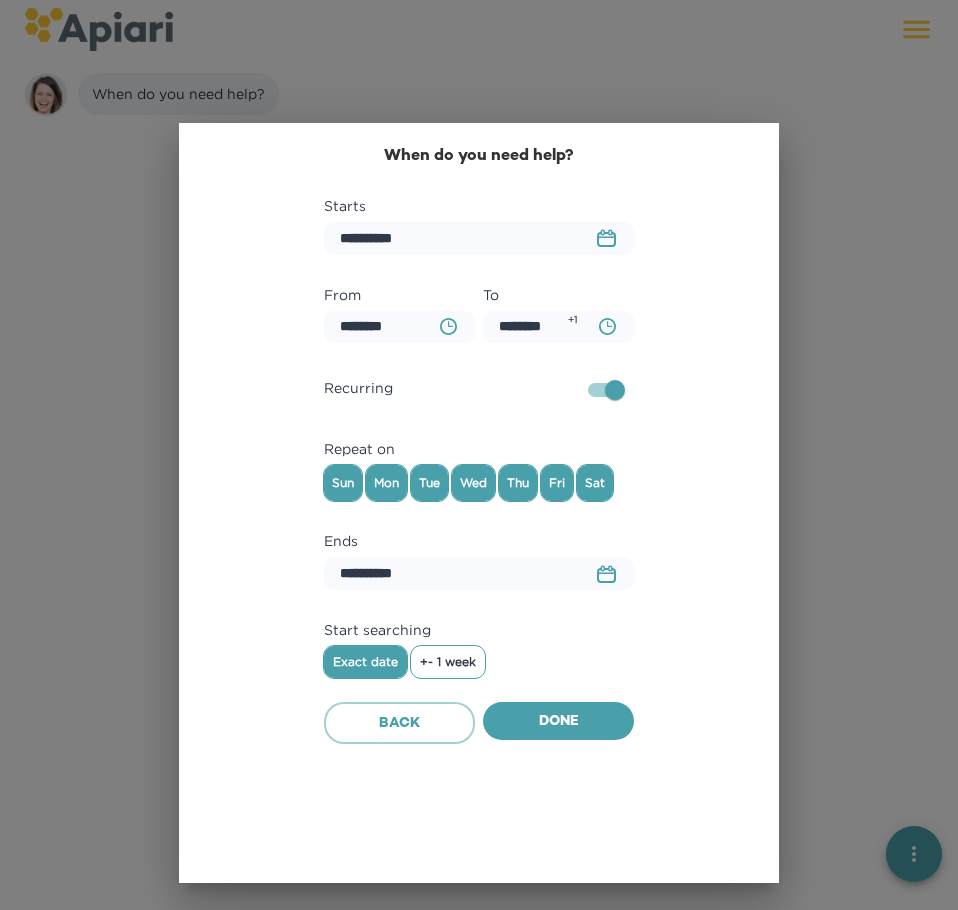 click on "**********" at bounding box center (479, 569) 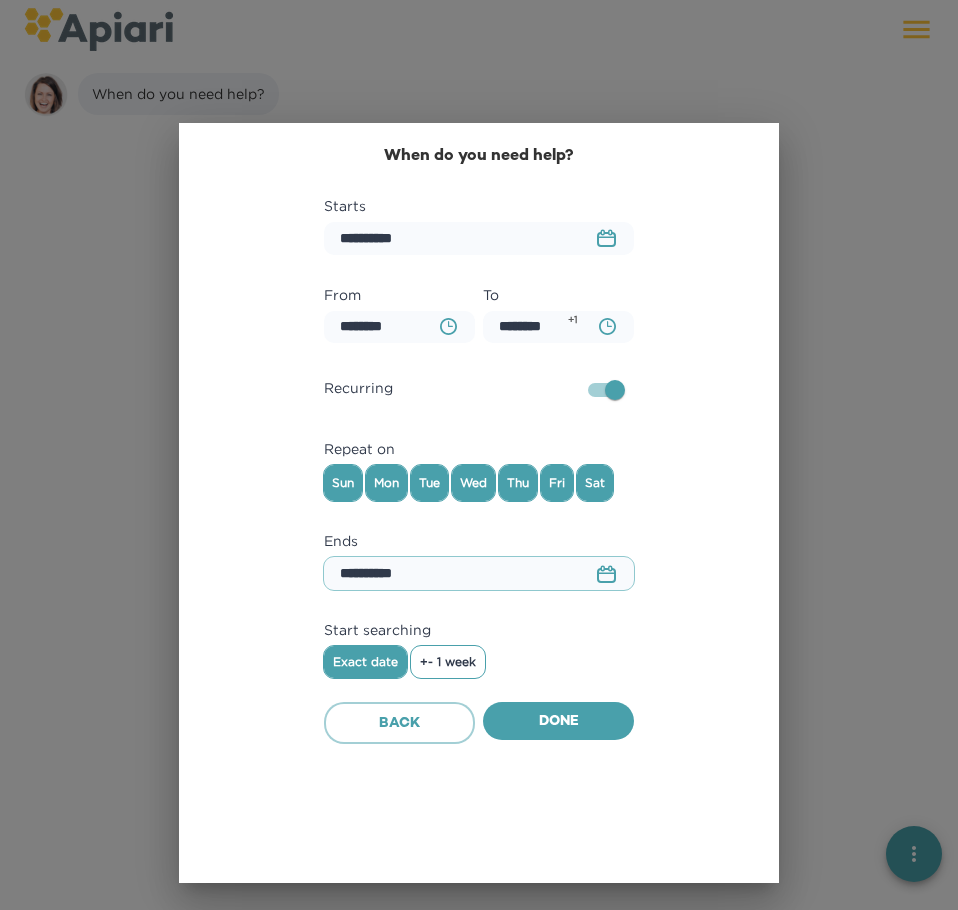 click on "**********" at bounding box center (479, 573) 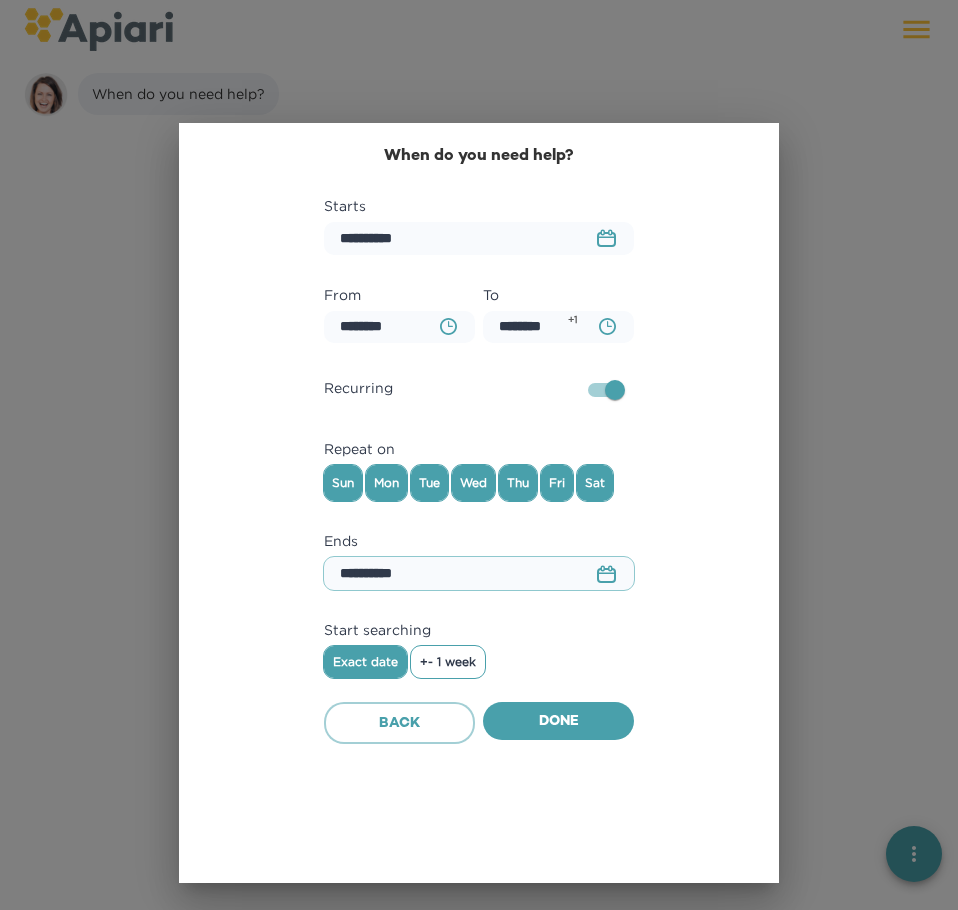 drag, startPoint x: 379, startPoint y: 576, endPoint x: 313, endPoint y: 567, distance: 66.61081 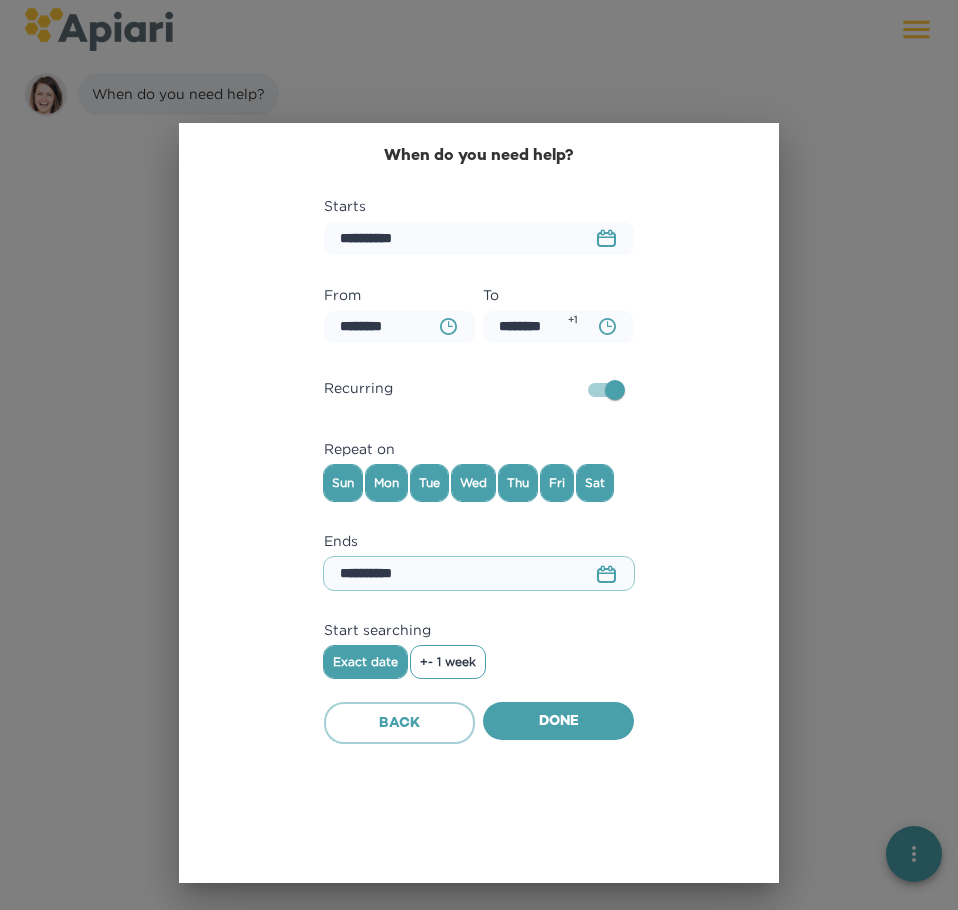 click on "**********" at bounding box center [479, 445] 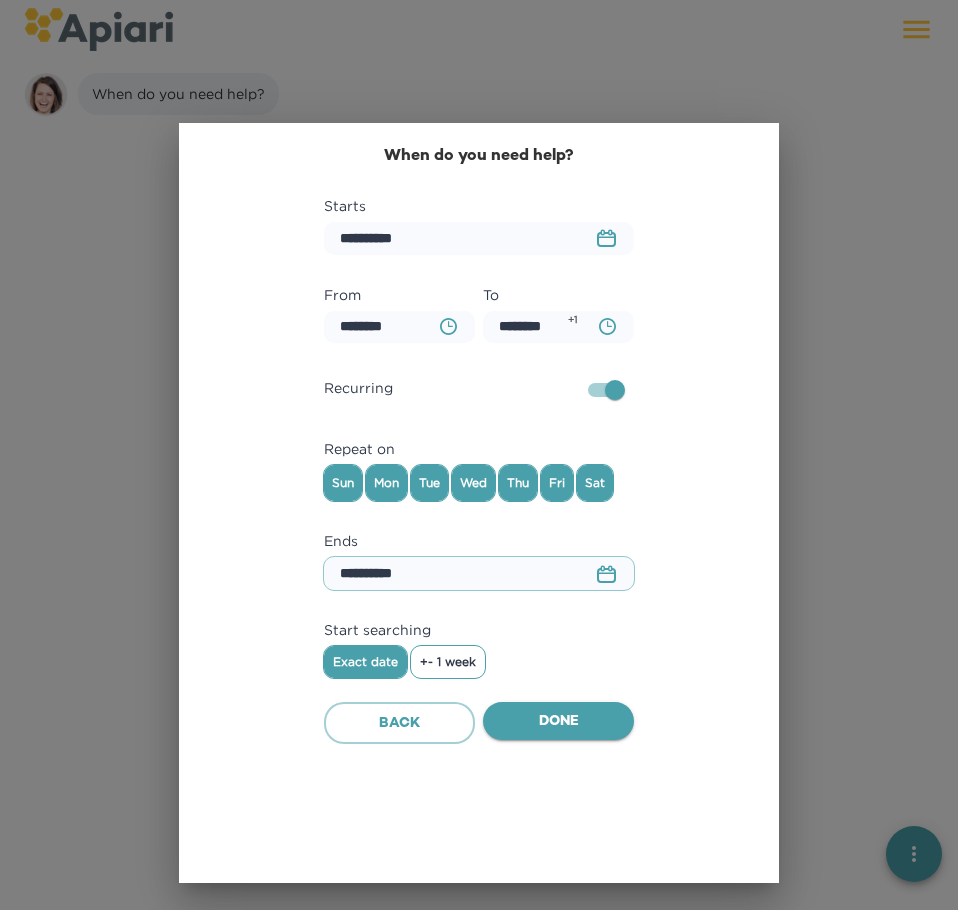 type on "**********" 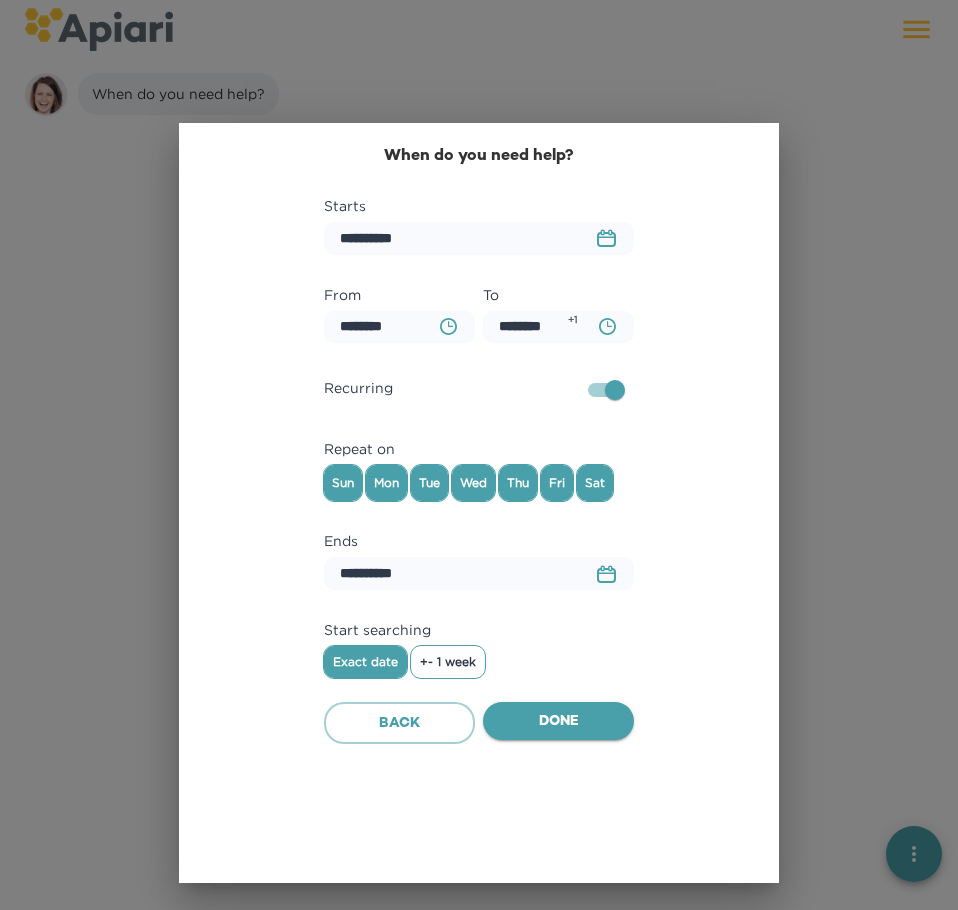 click on "Done" at bounding box center (558, 722) 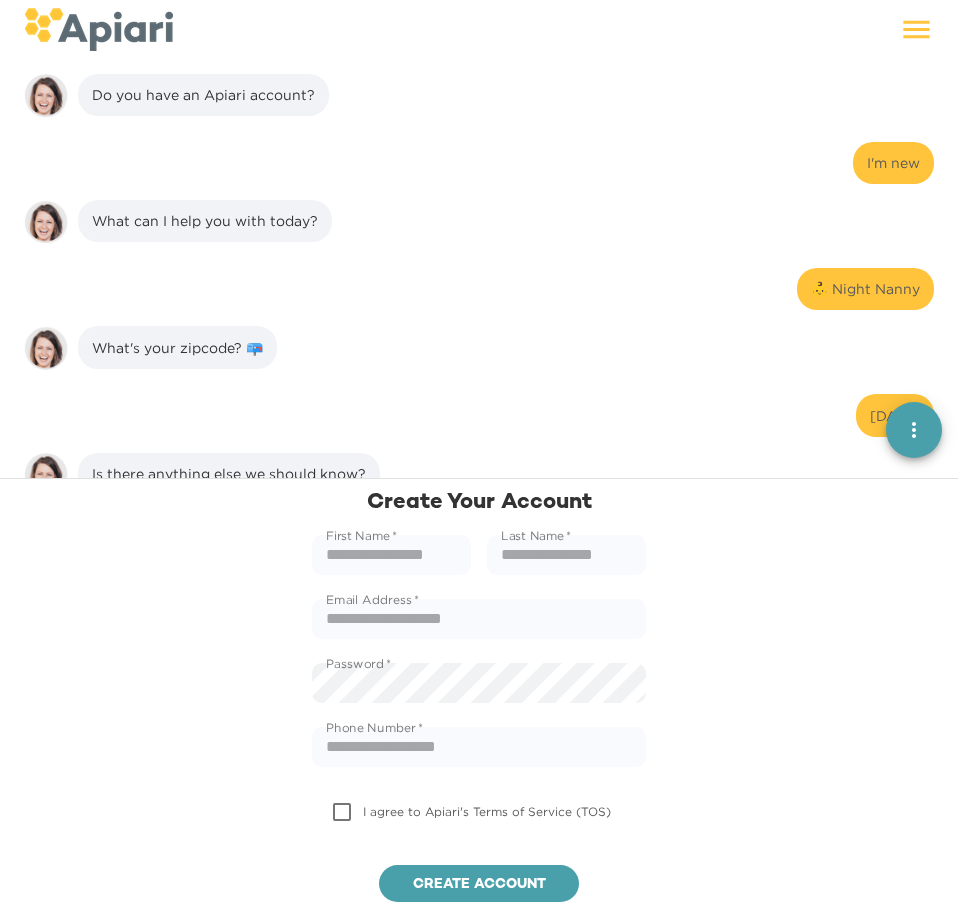 scroll, scrollTop: 39, scrollLeft: 0, axis: vertical 